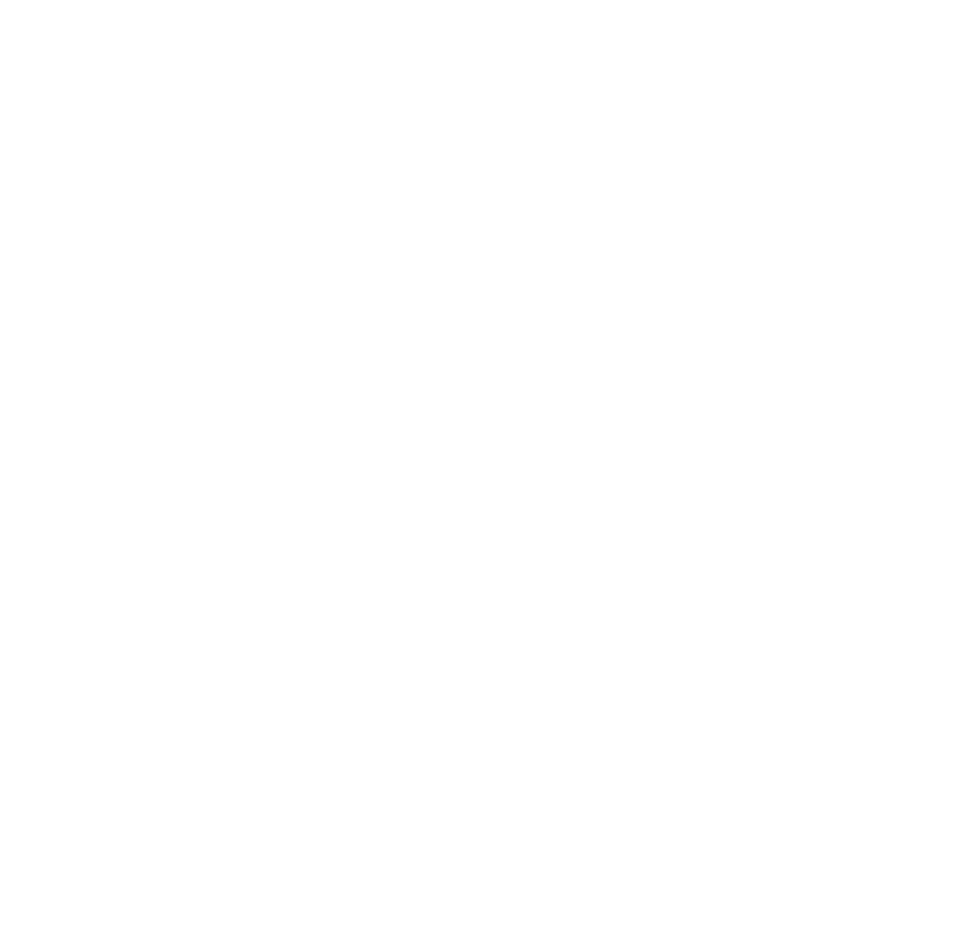 scroll, scrollTop: 0, scrollLeft: 0, axis: both 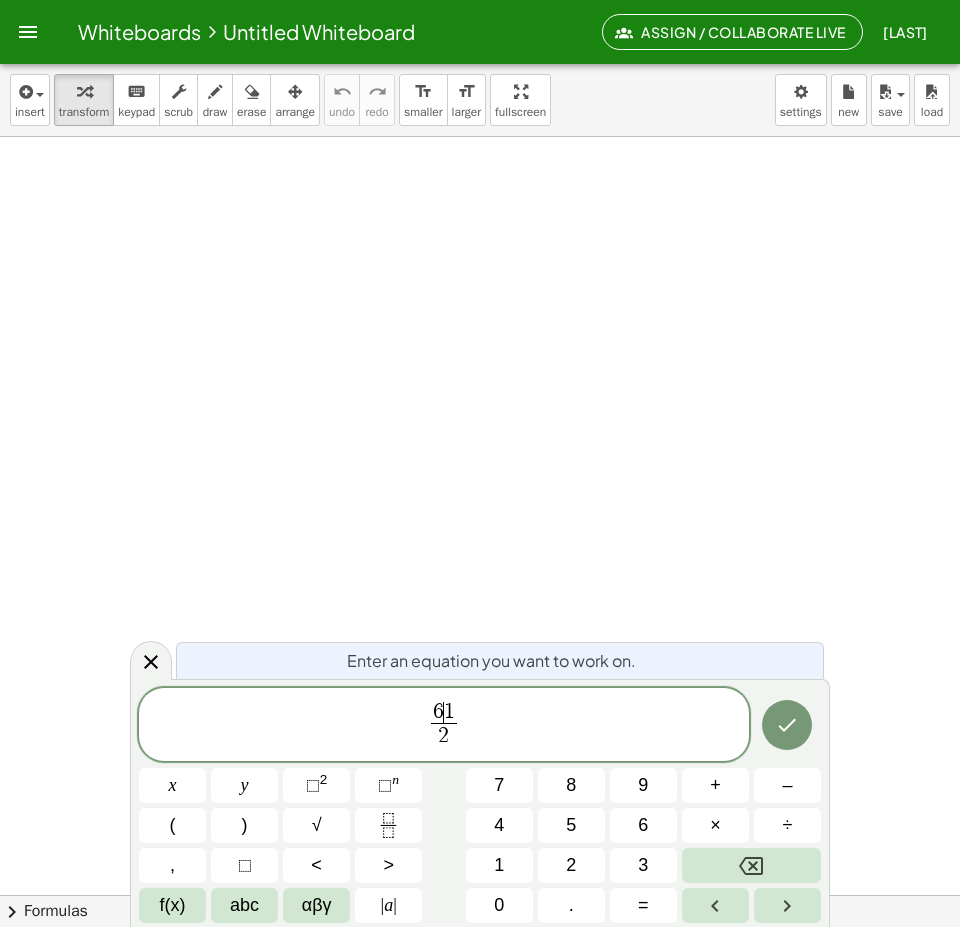 click on "6 ​ 1" at bounding box center [444, 713] 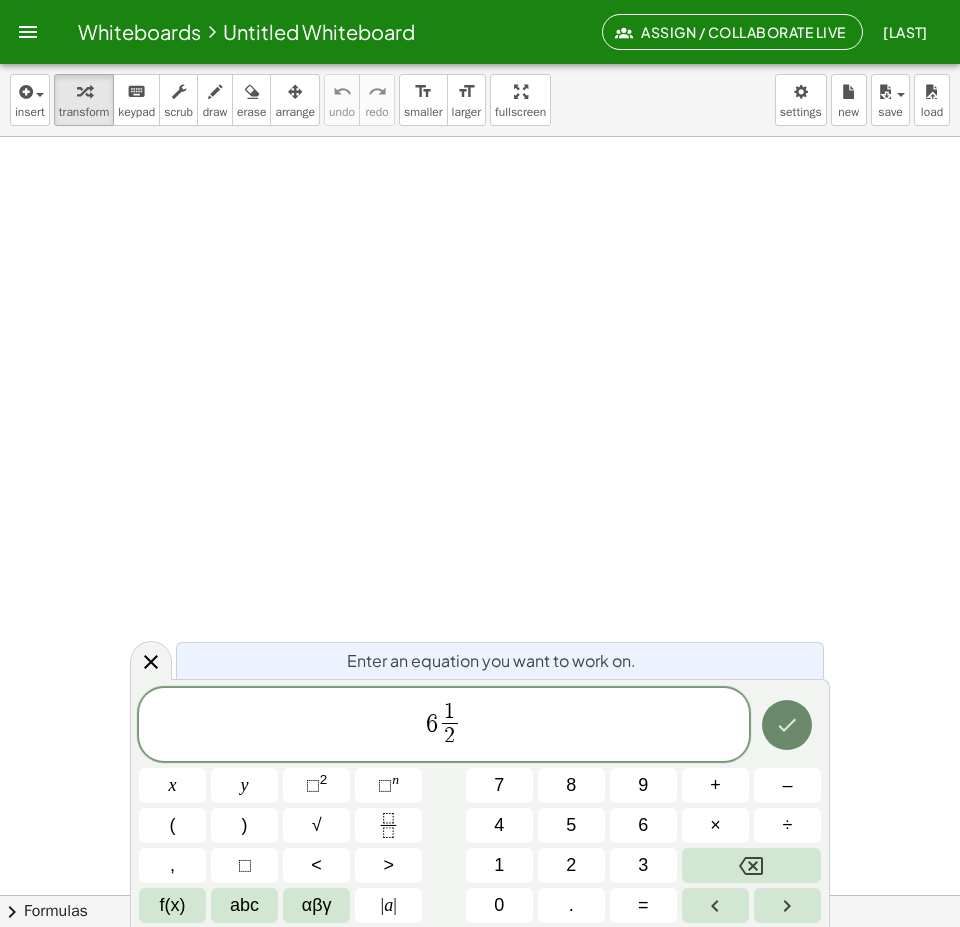 click 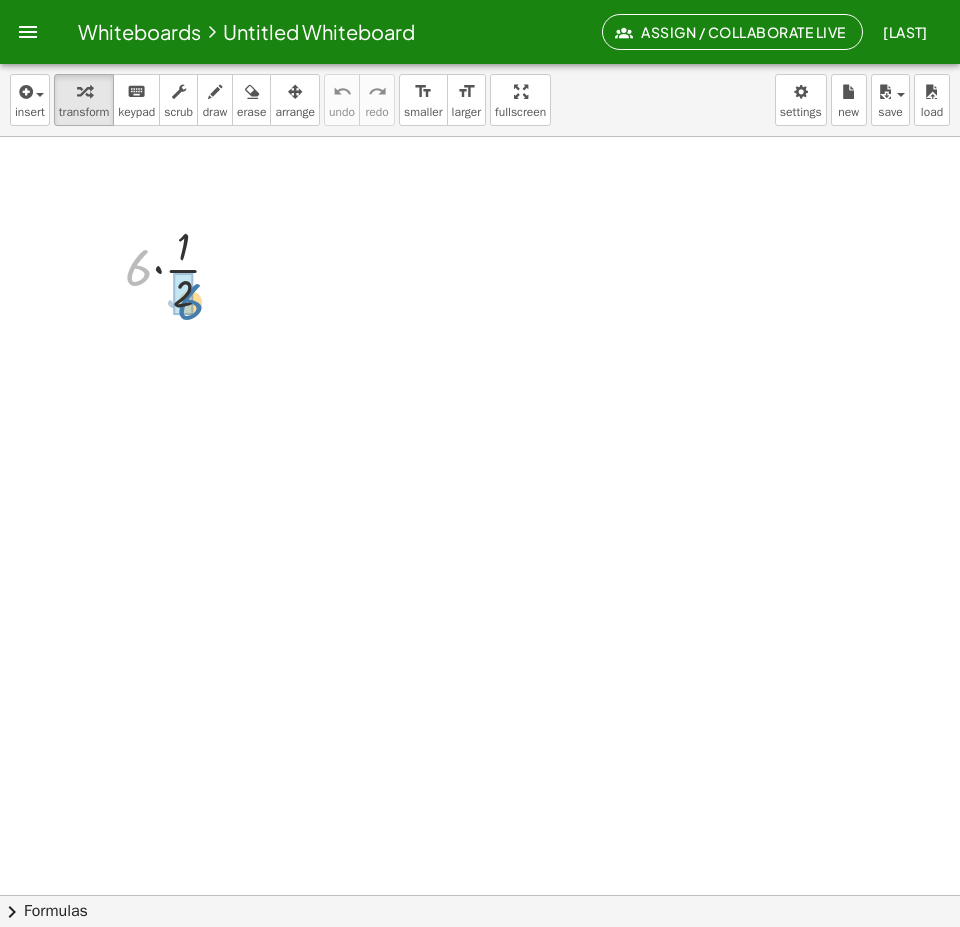 drag, startPoint x: 139, startPoint y: 288, endPoint x: 191, endPoint y: 320, distance: 61.05735 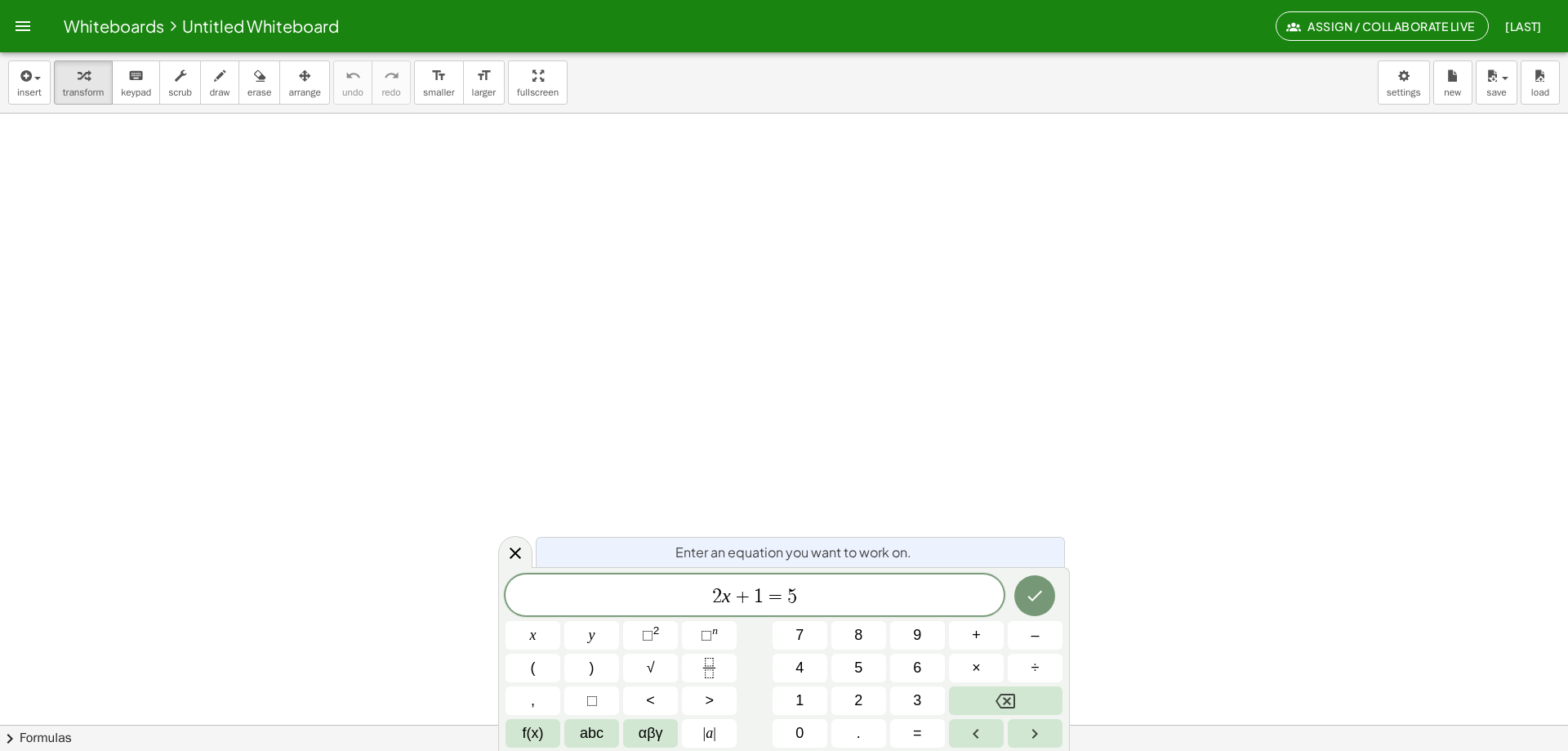 scroll, scrollTop: 0, scrollLeft: 0, axis: both 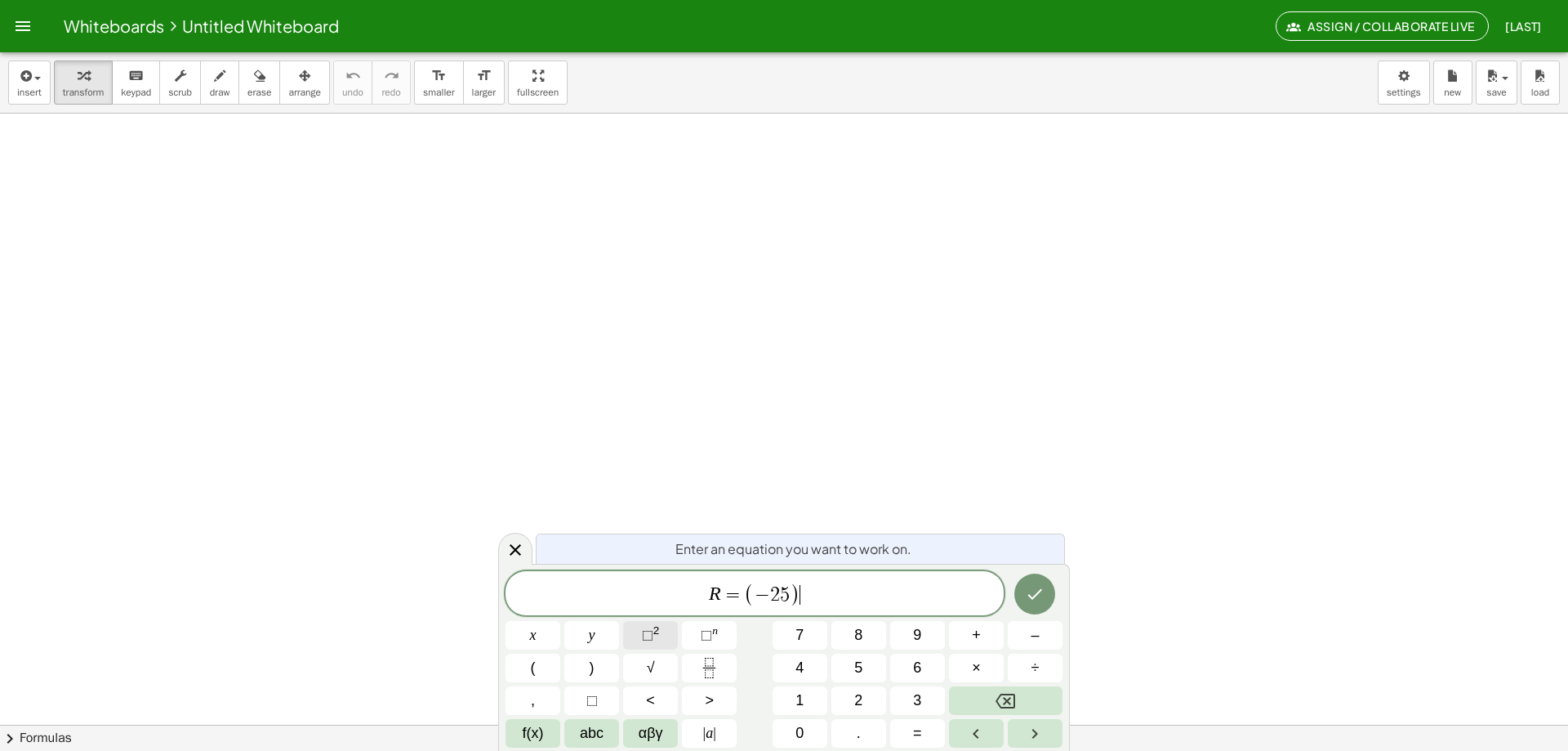 click on "⬚ 2" 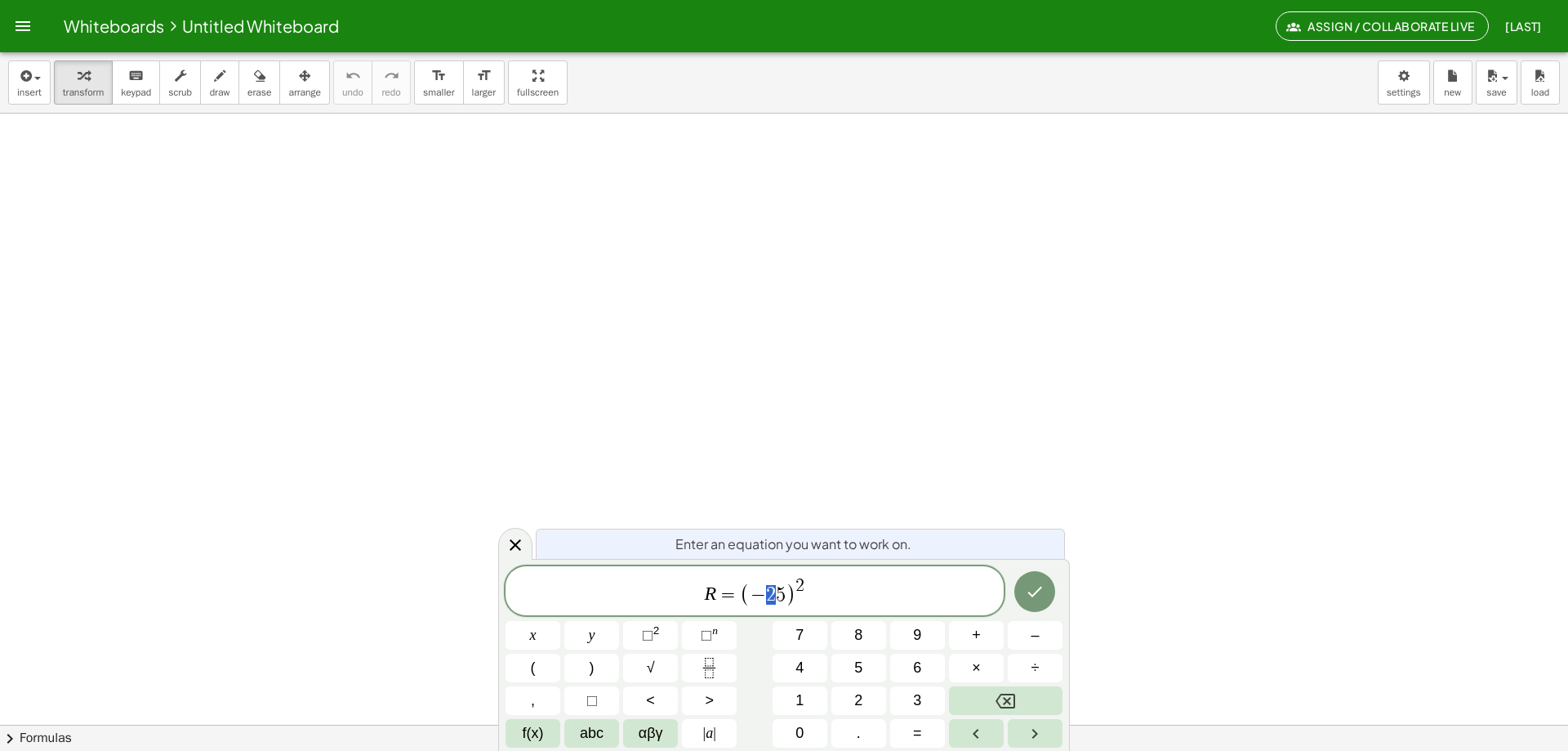 drag, startPoint x: 774, startPoint y: 595, endPoint x: 767, endPoint y: 600, distance: 8.602325 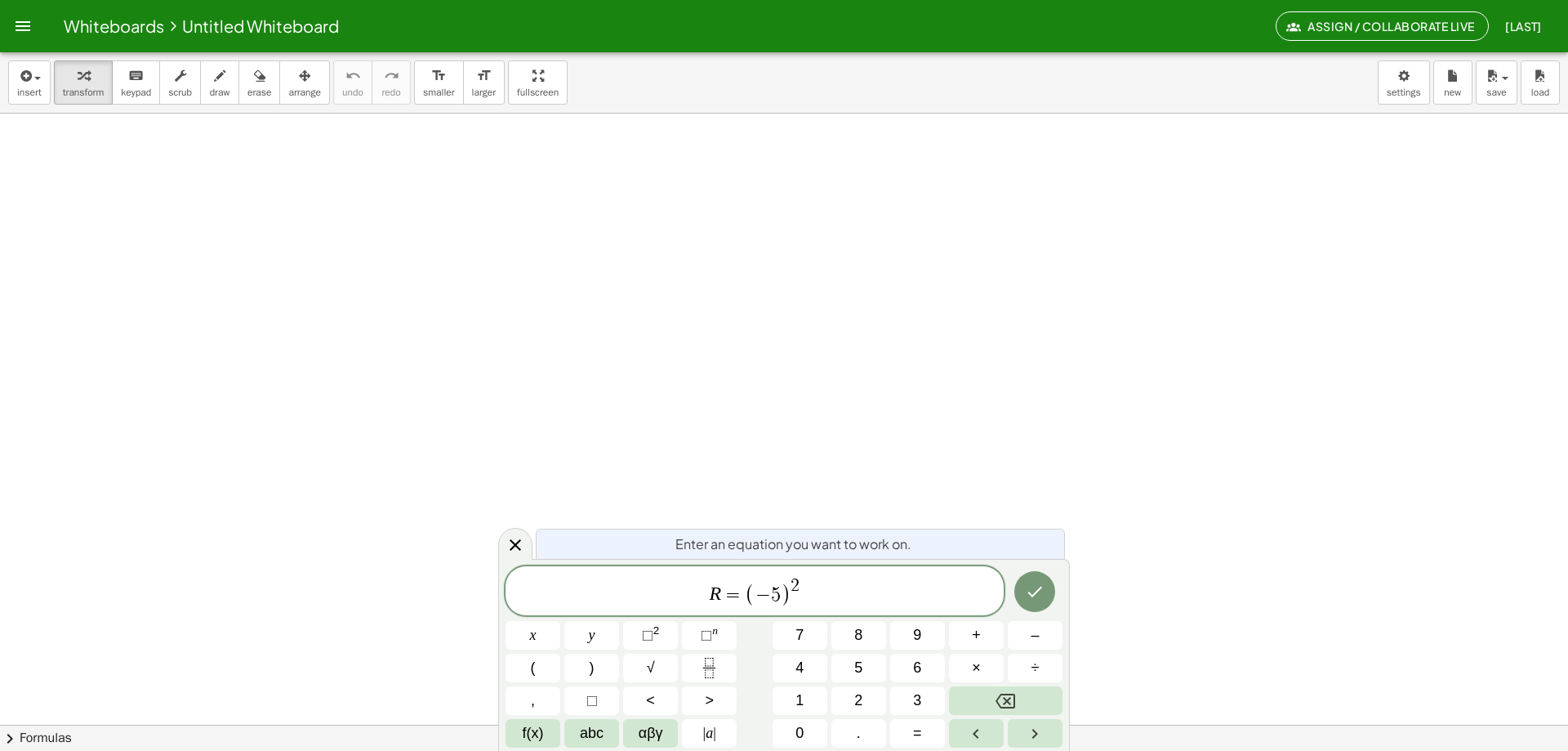 click on "R = ( − ​ 5 ) 2" at bounding box center (755, 592) 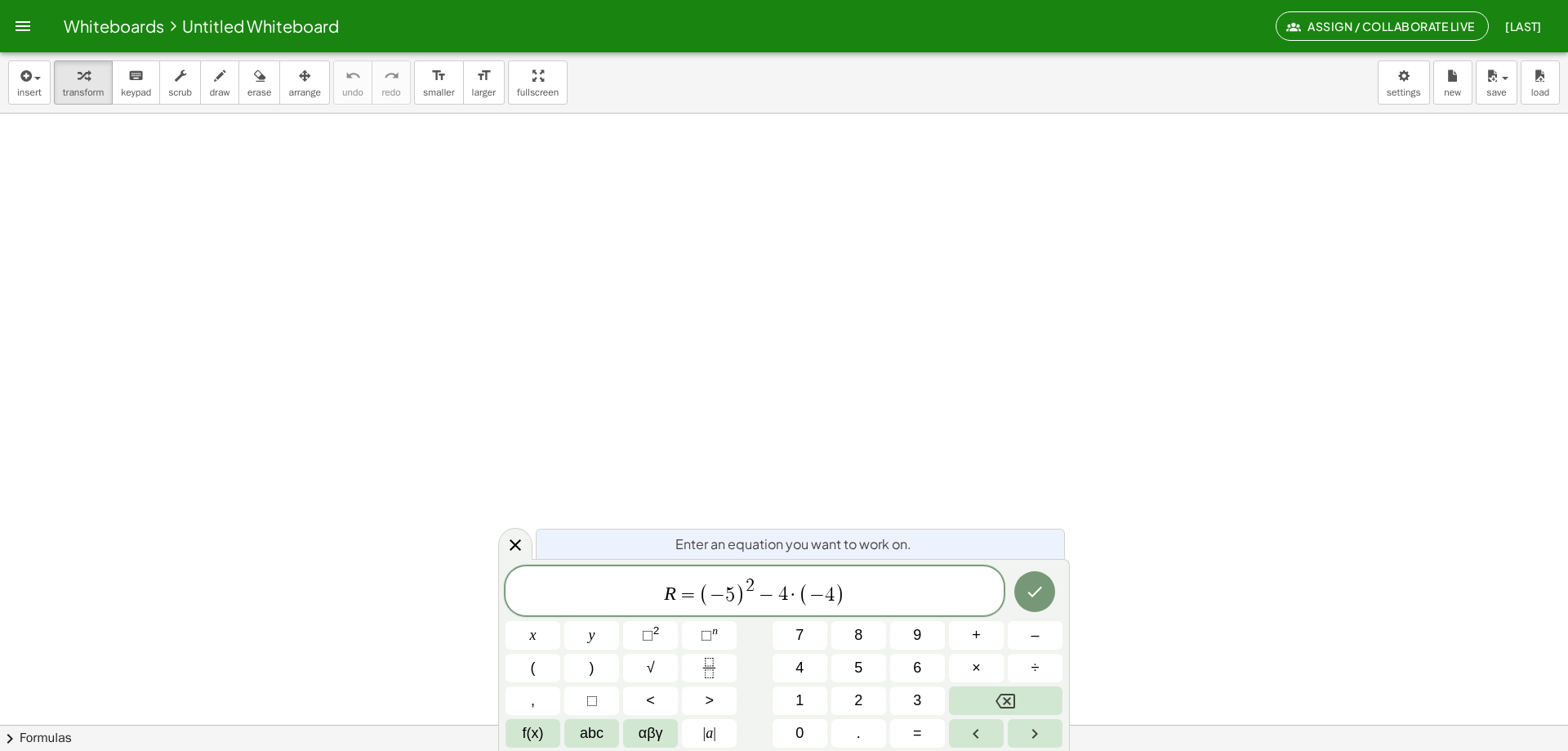 click on "R = ( − 5 ) 2 − 4 · ( − 4 ) ​" at bounding box center [755, 592] 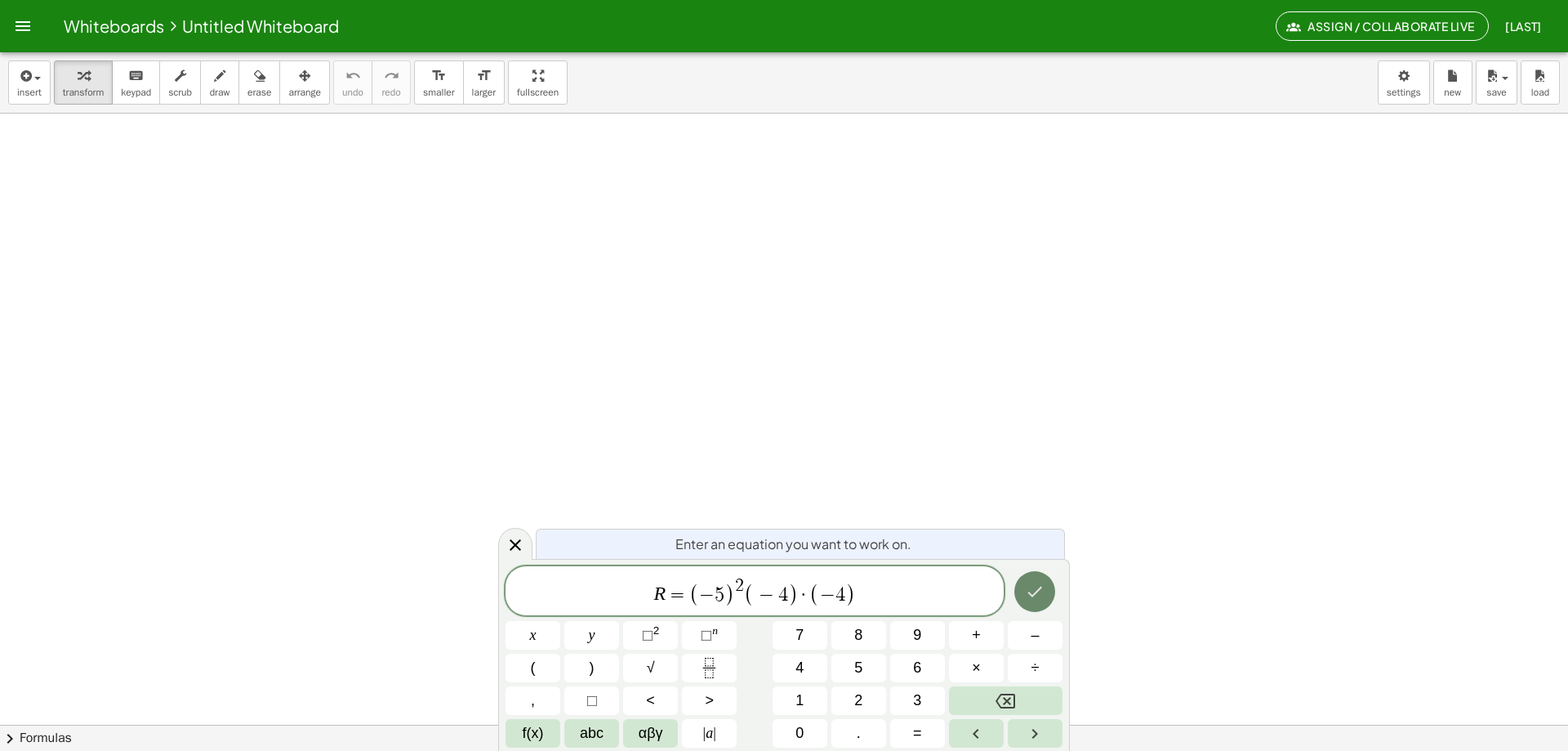 click 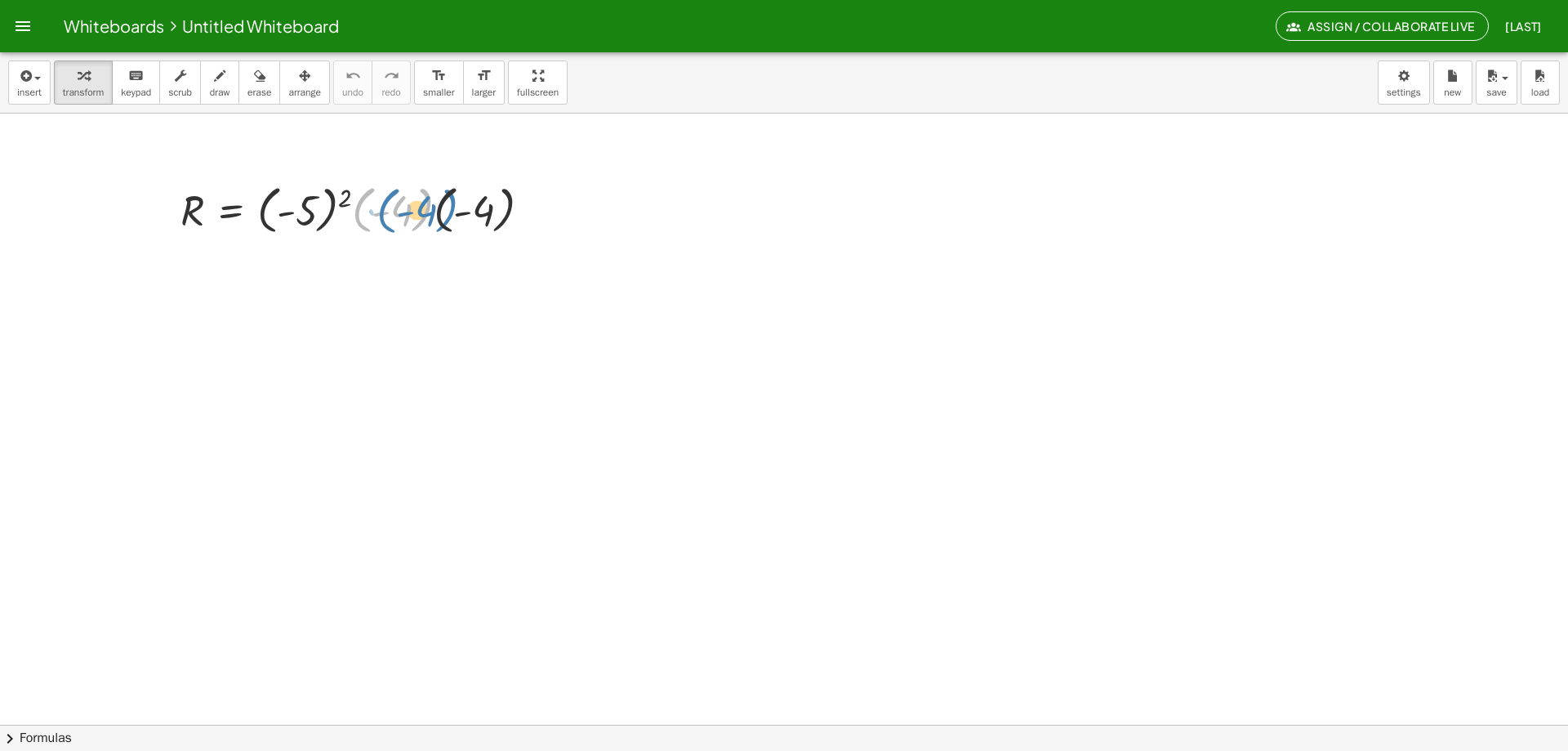 click at bounding box center [362, 208] 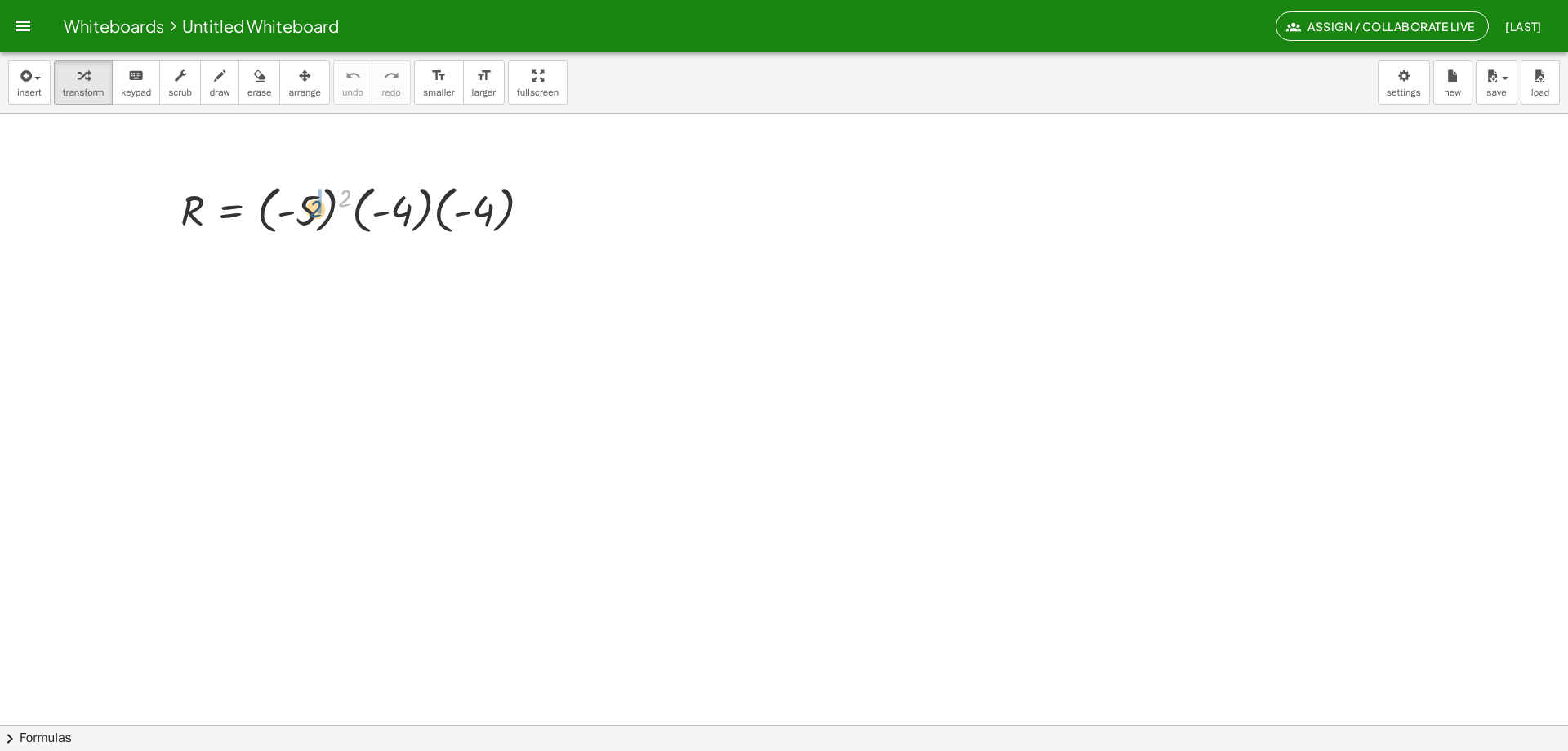 drag, startPoint x: 342, startPoint y: 198, endPoint x: 313, endPoint y: 209, distance: 31.016125 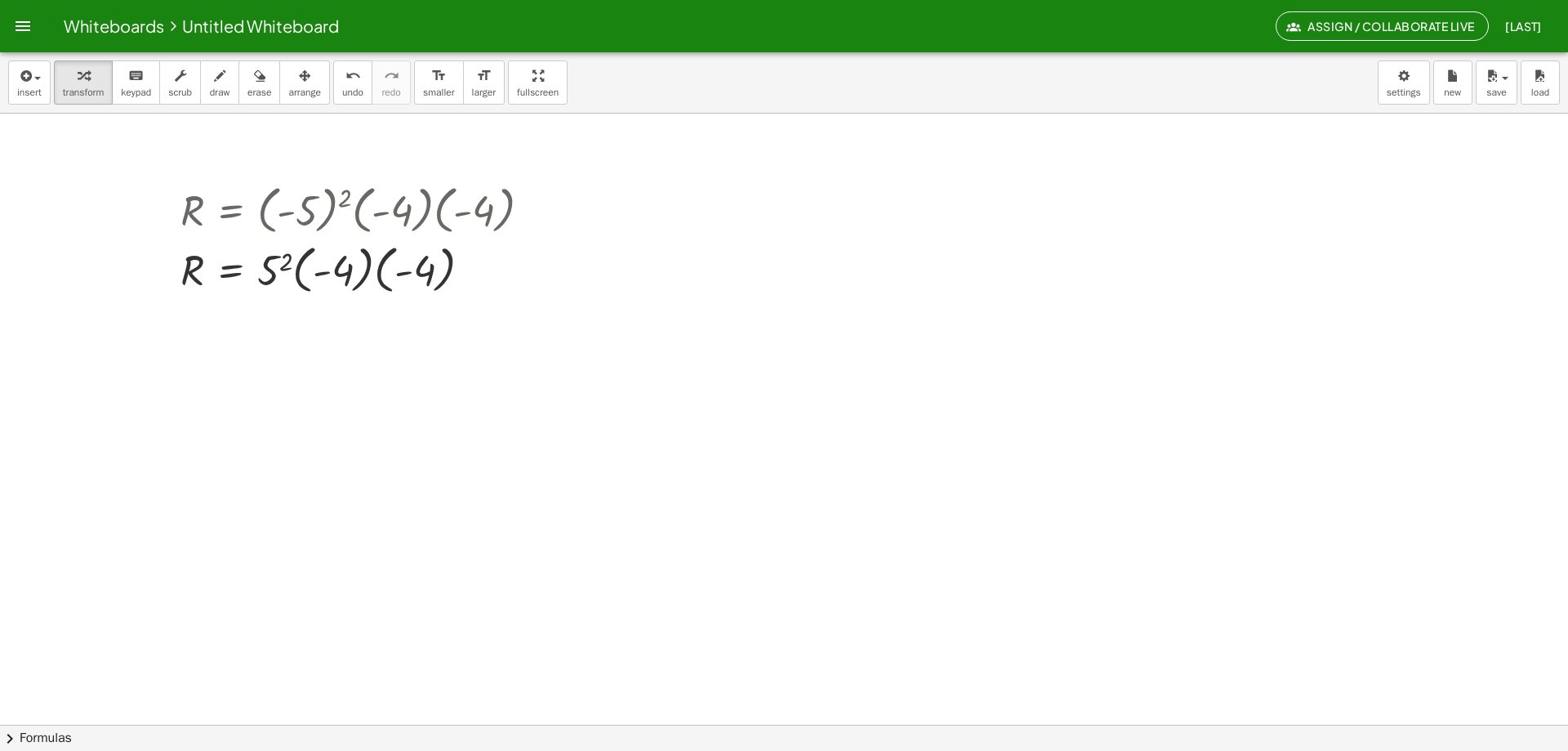 click on "insert select one: Math Expression Function Text Youtube Video Graphing Geometry Geometry 3D transform keyboard keypad scrub draw erase arrange undo undo redo redo format_size smaller format_size larger fullscreen load   save new settings" at bounding box center (784, 83) 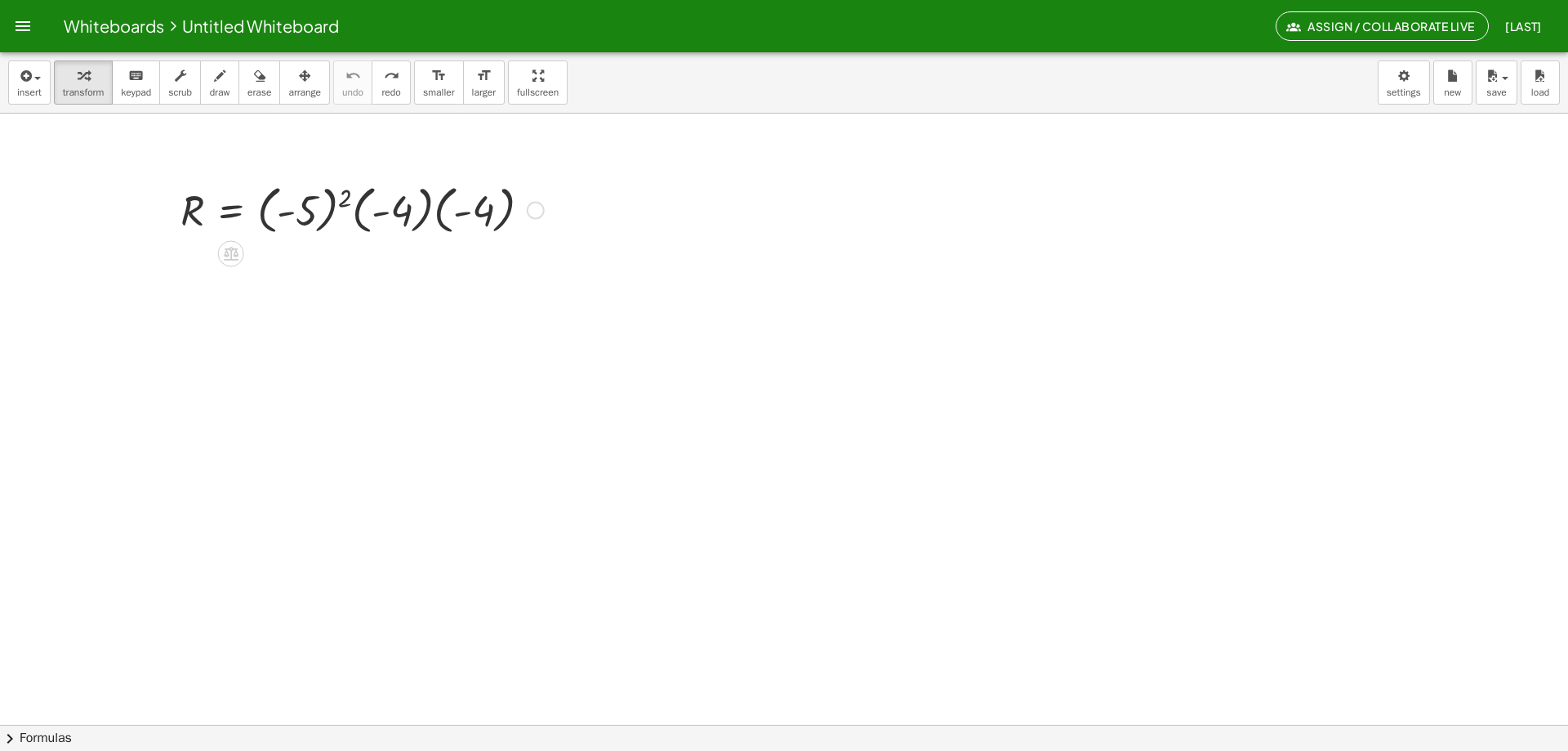 click at bounding box center [362, 208] 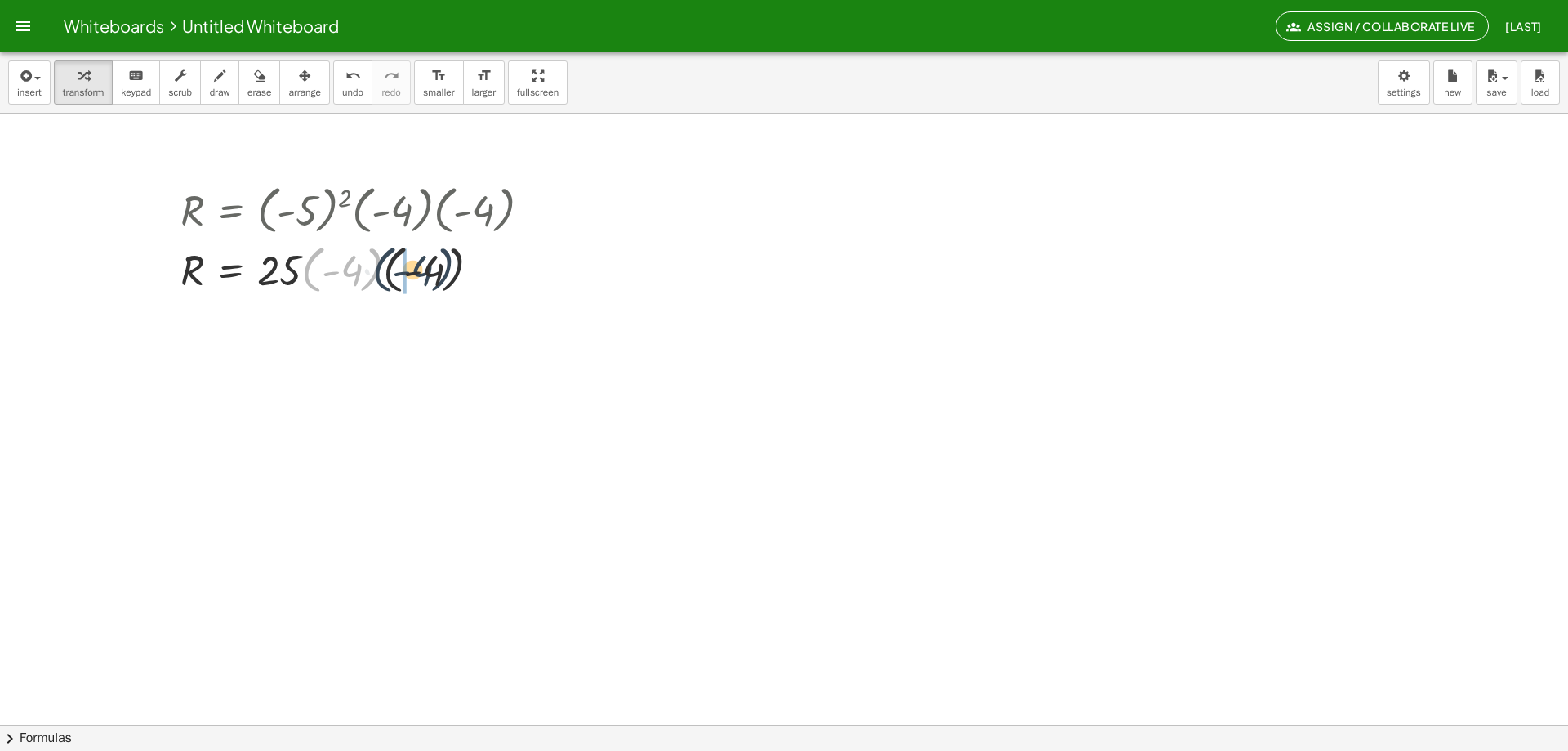 drag, startPoint x: 374, startPoint y: 266, endPoint x: 410, endPoint y: 262, distance: 36.221541 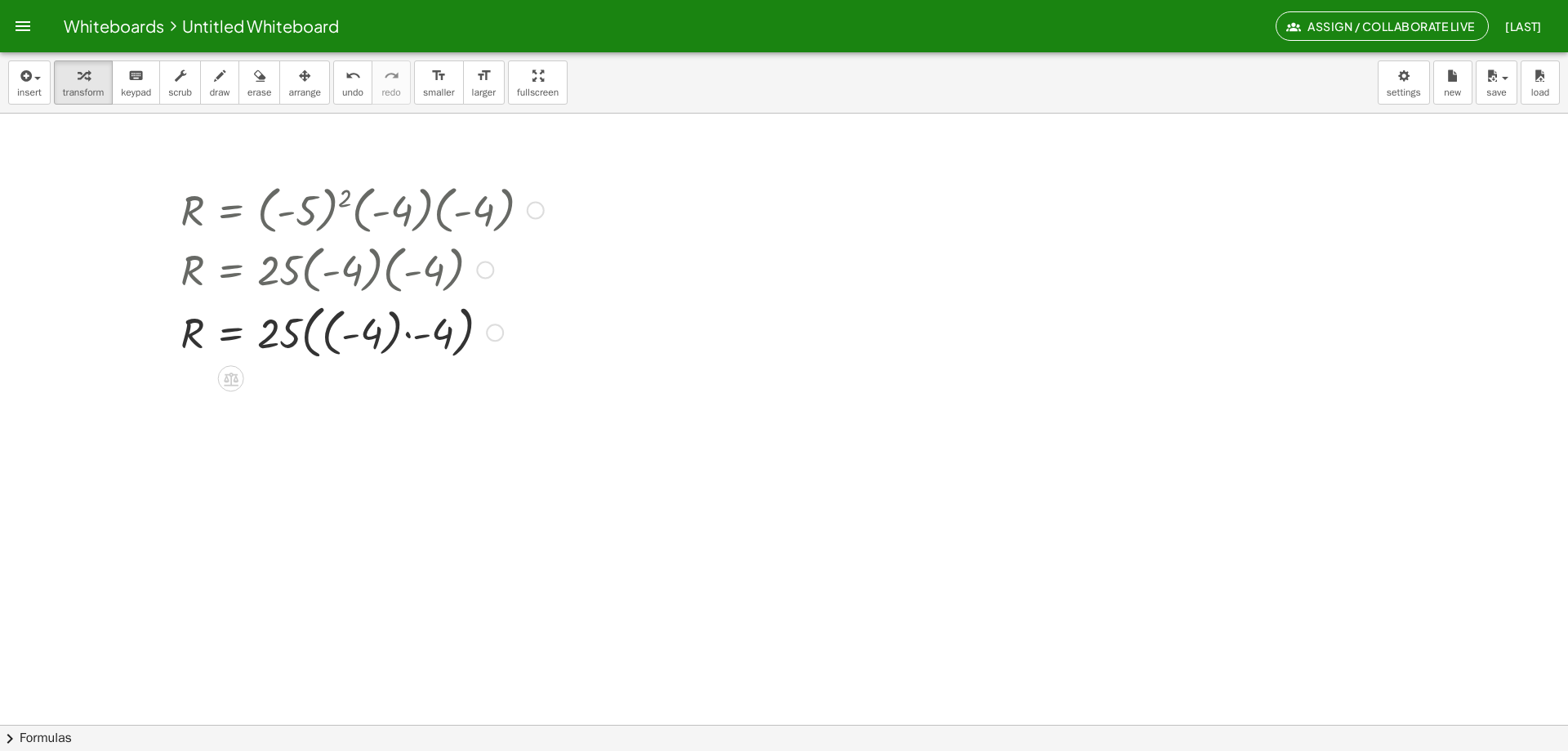 click at bounding box center (362, 331) 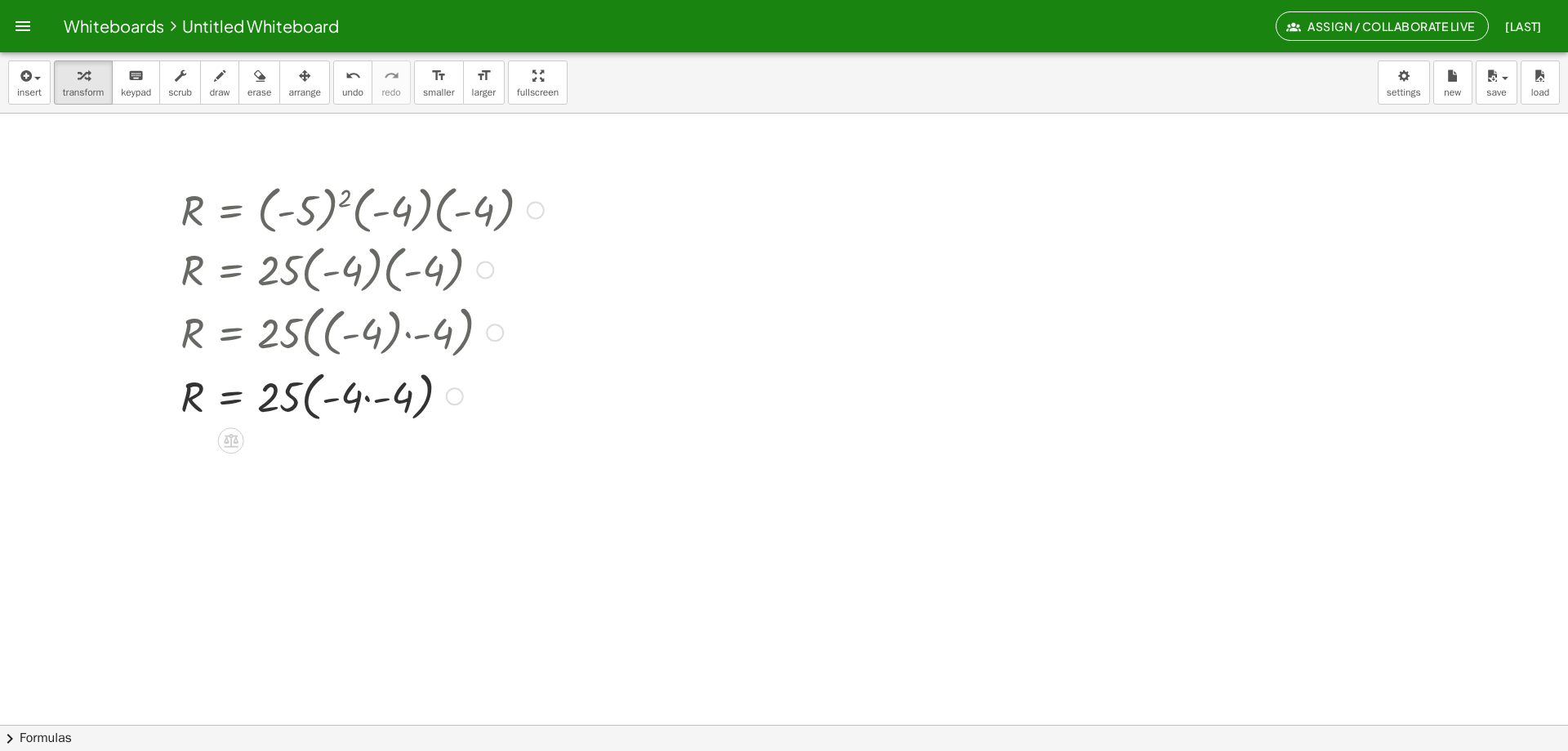 click at bounding box center (362, 396) 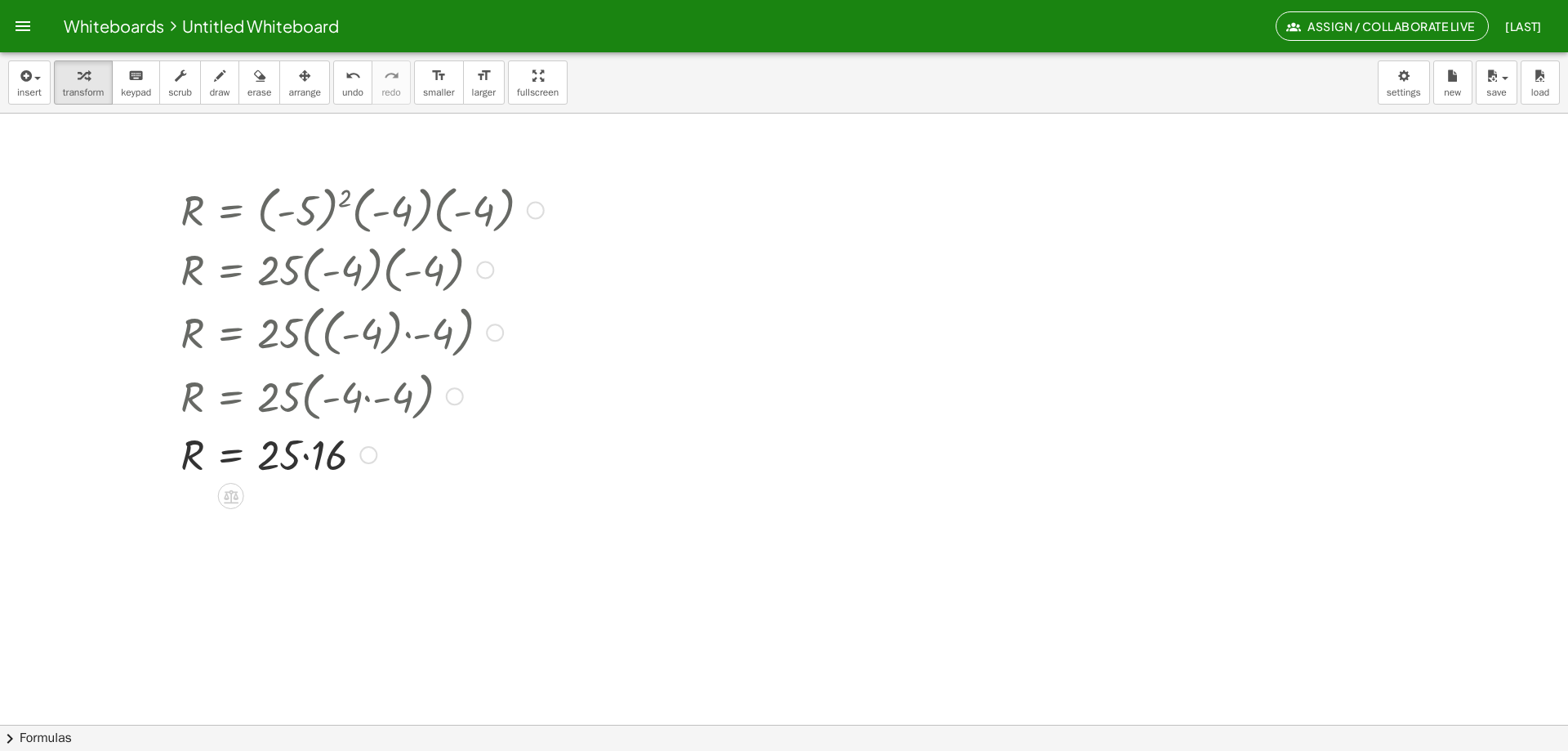 click at bounding box center (362, 454) 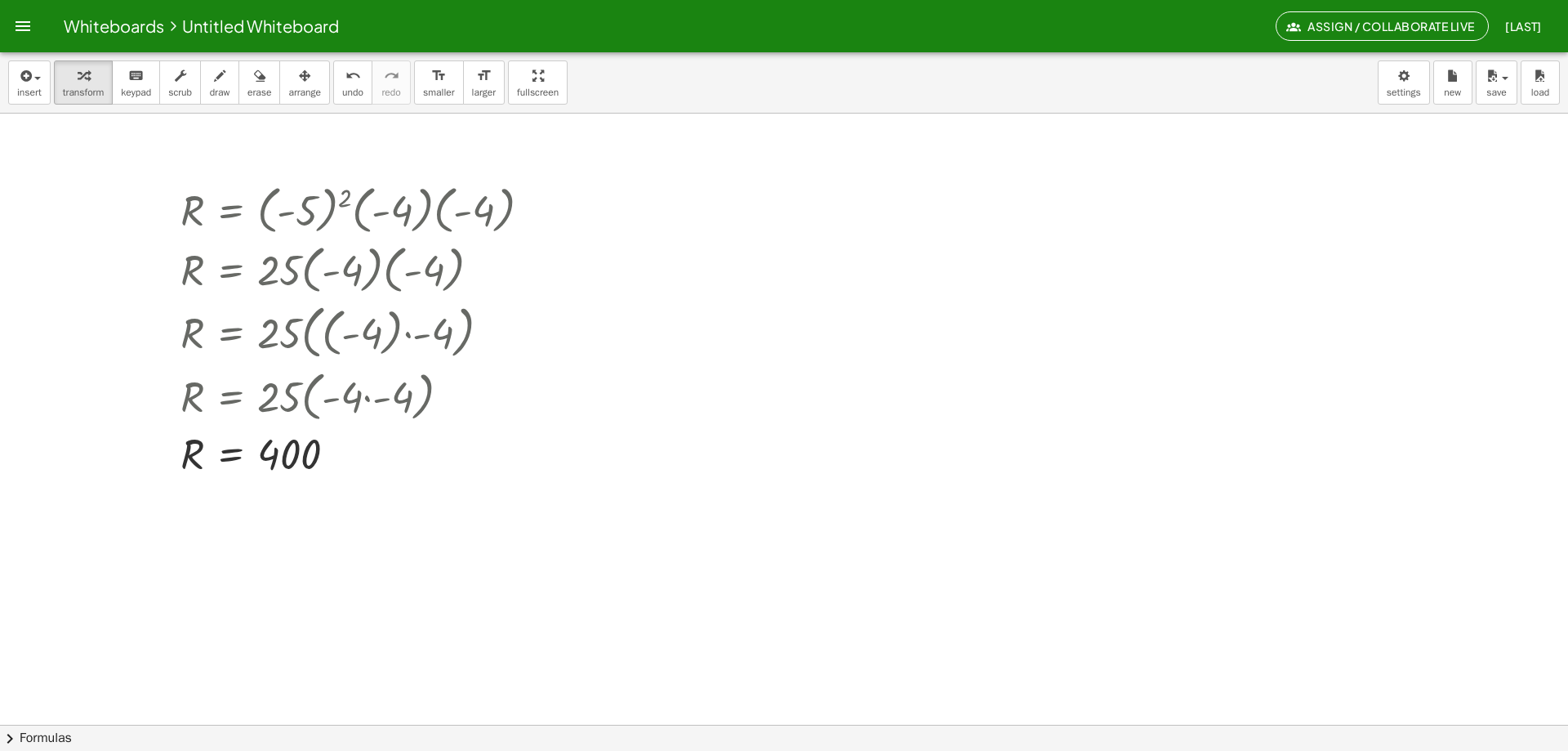 click at bounding box center (784, 777) 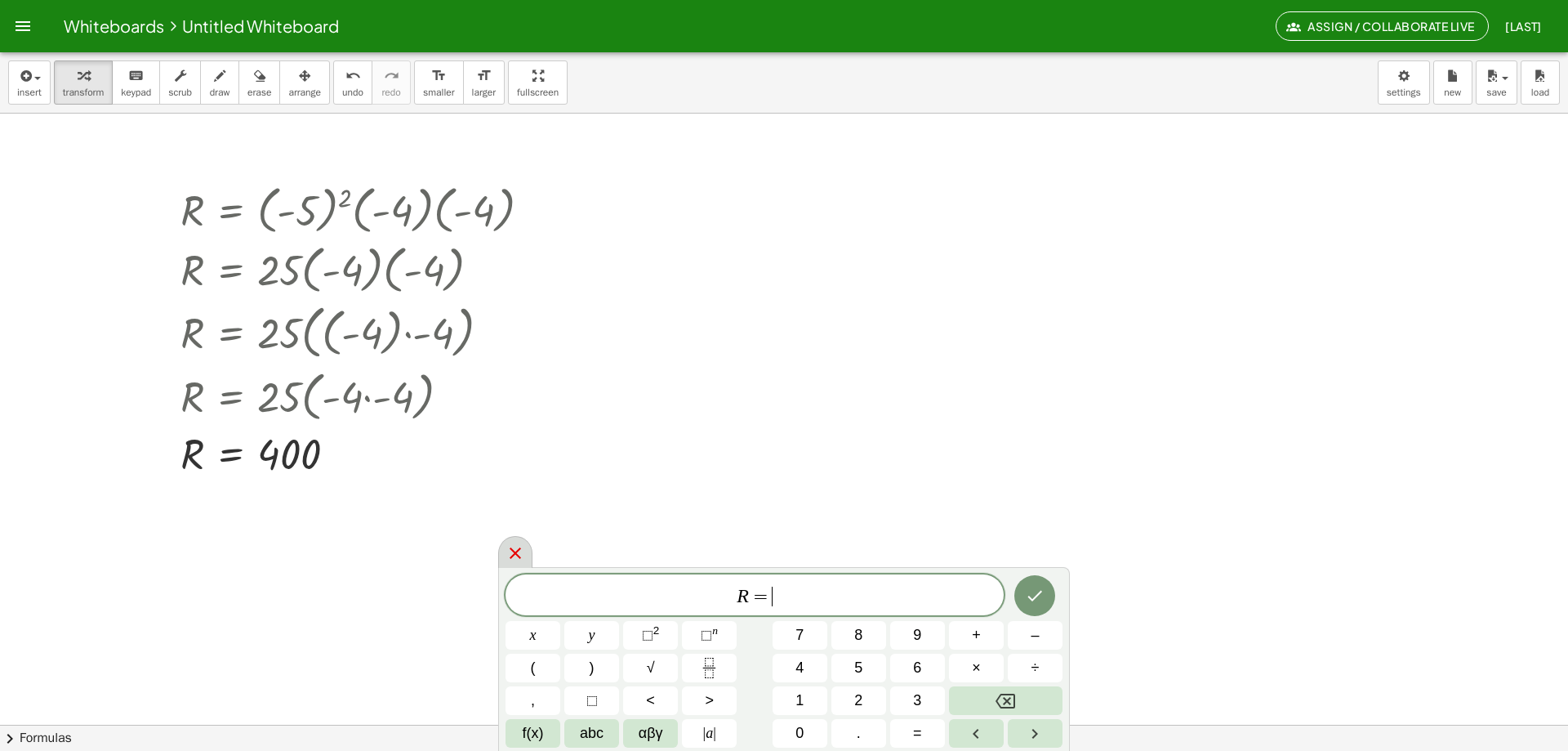 click 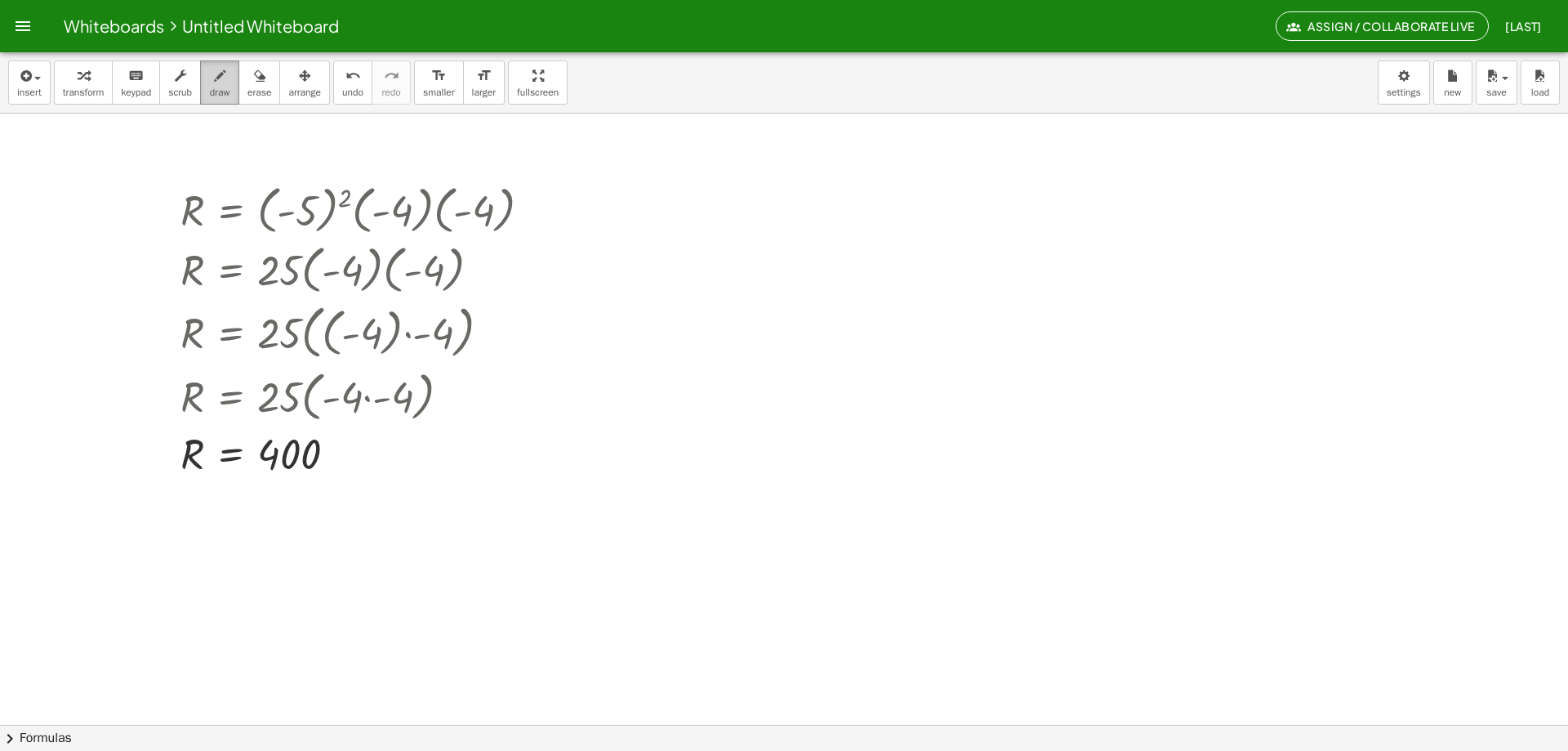 click on "draw" at bounding box center (220, 92) 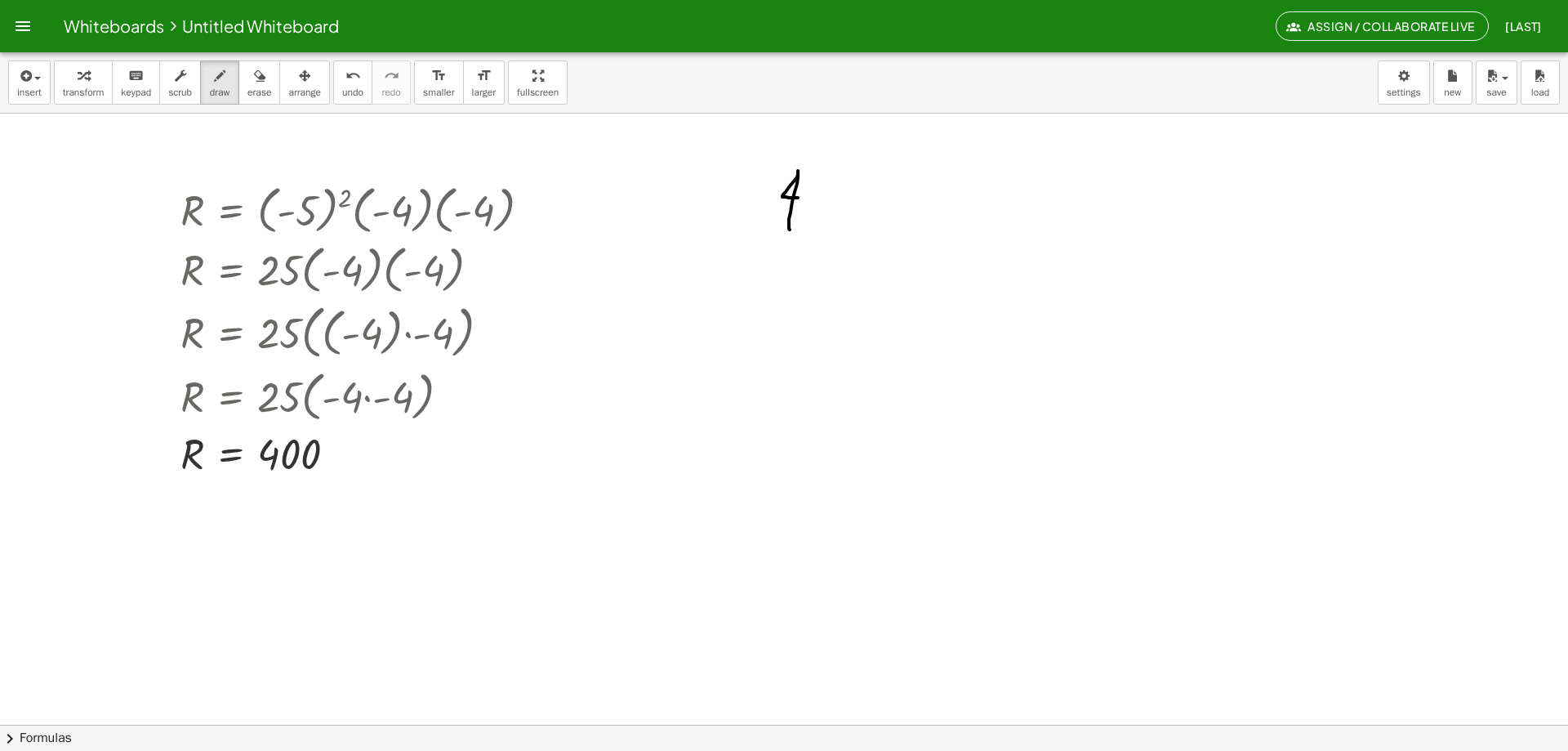 drag, startPoint x: 790, startPoint y: 230, endPoint x: 798, endPoint y: 198, distance: 32.984845 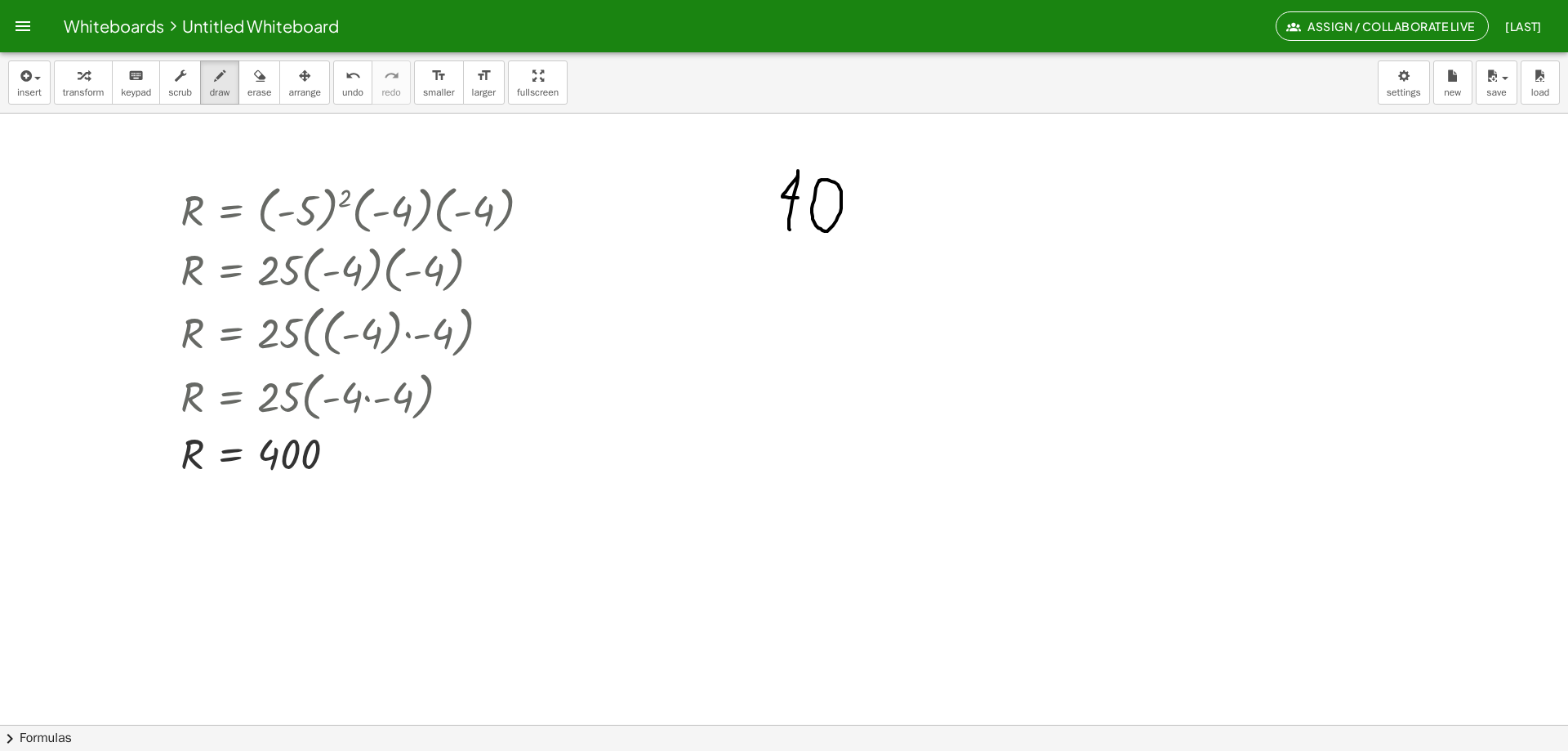 click at bounding box center [784, 777] 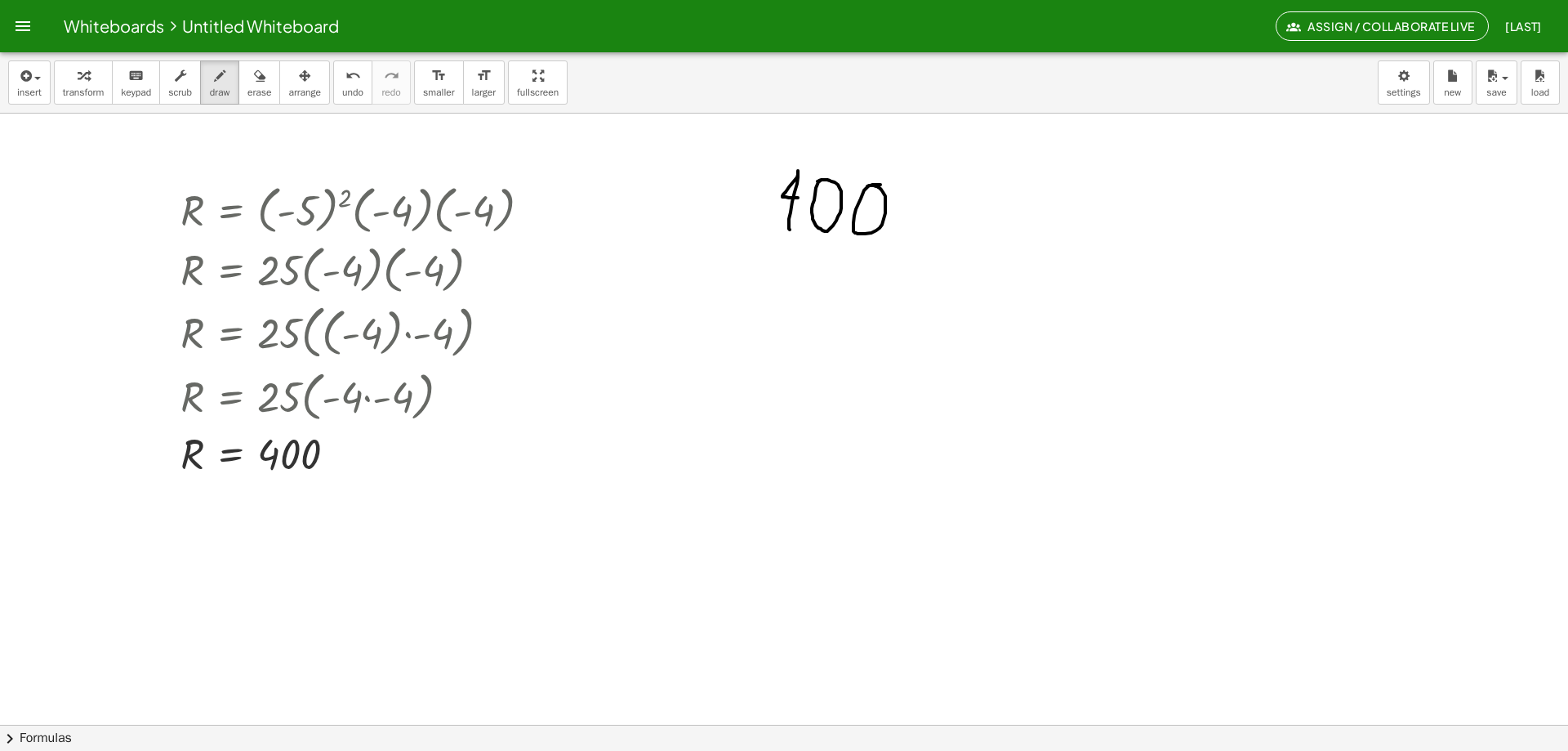 drag, startPoint x: 880, startPoint y: 185, endPoint x: 845, endPoint y: 181, distance: 35.22783 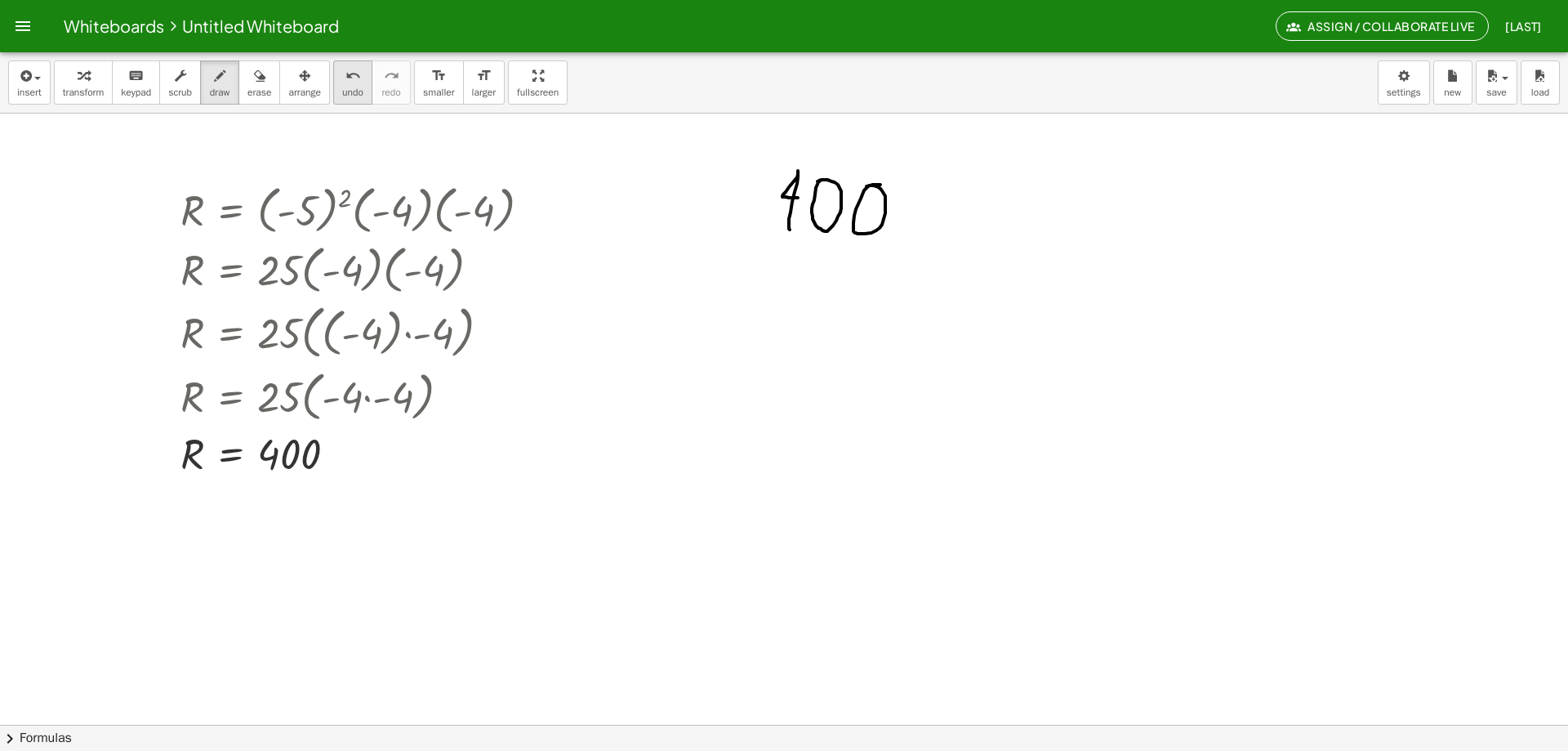 click on "undo" at bounding box center [353, 92] 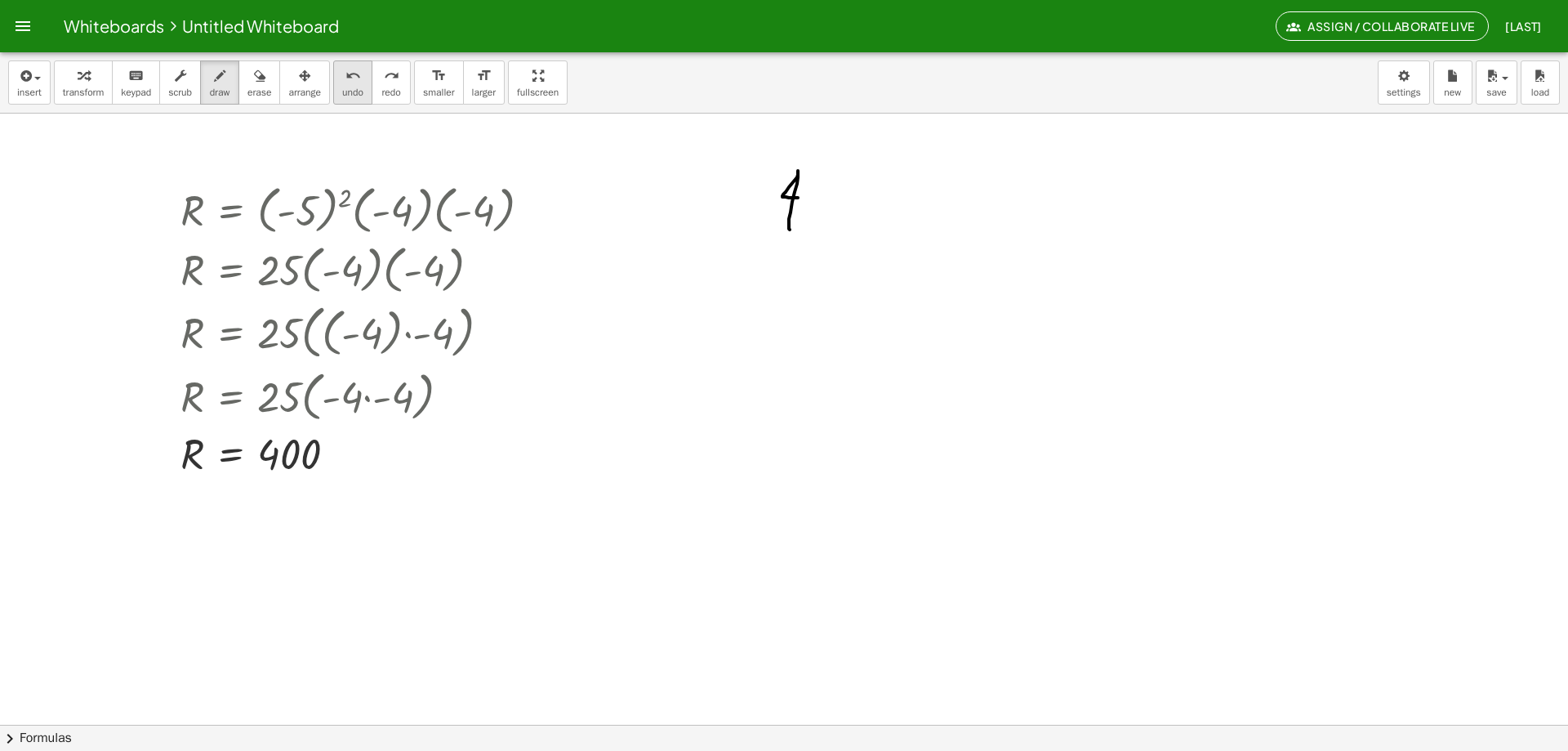 click on "undo" at bounding box center [353, 92] 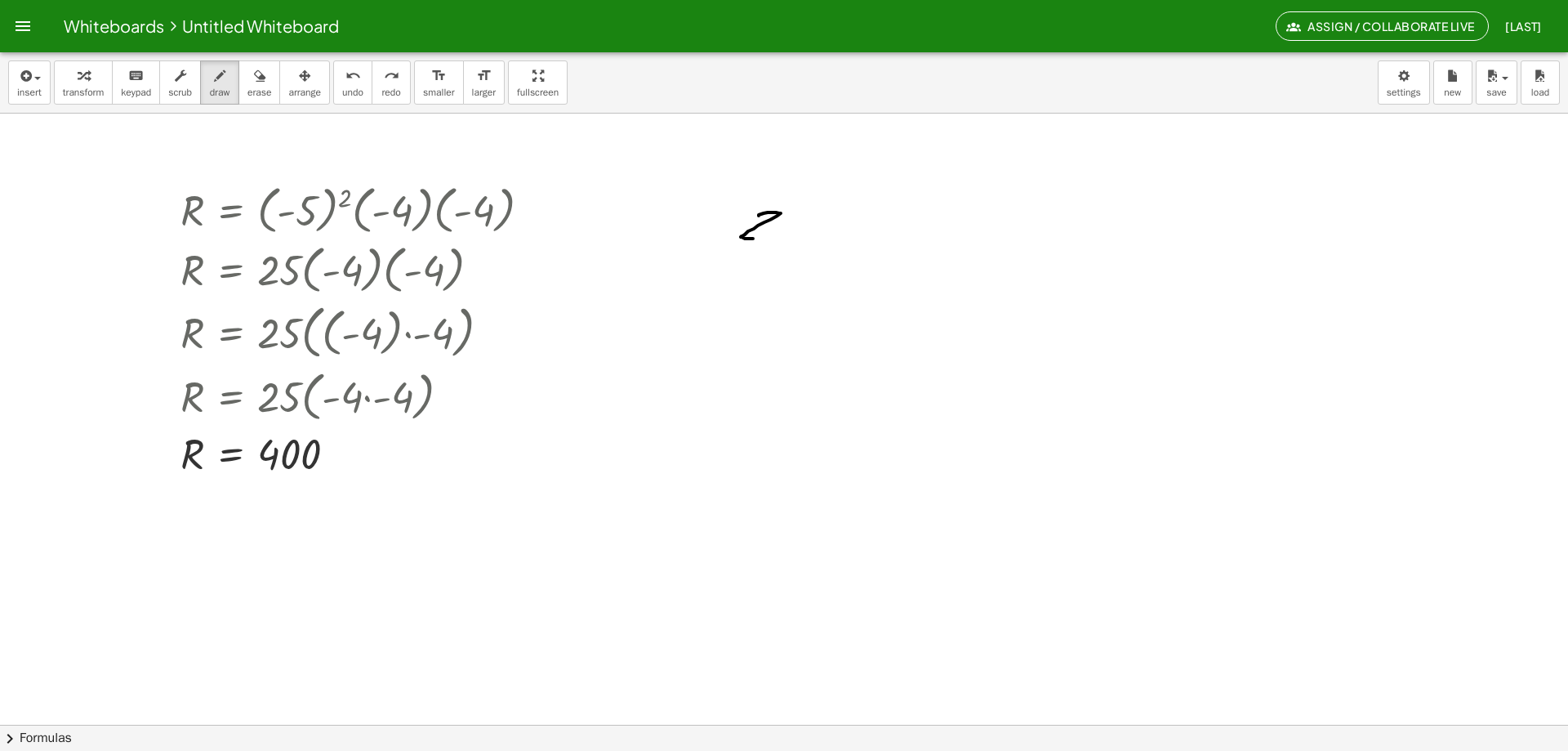 drag, startPoint x: 759, startPoint y: 216, endPoint x: 769, endPoint y: 235, distance: 21.47091 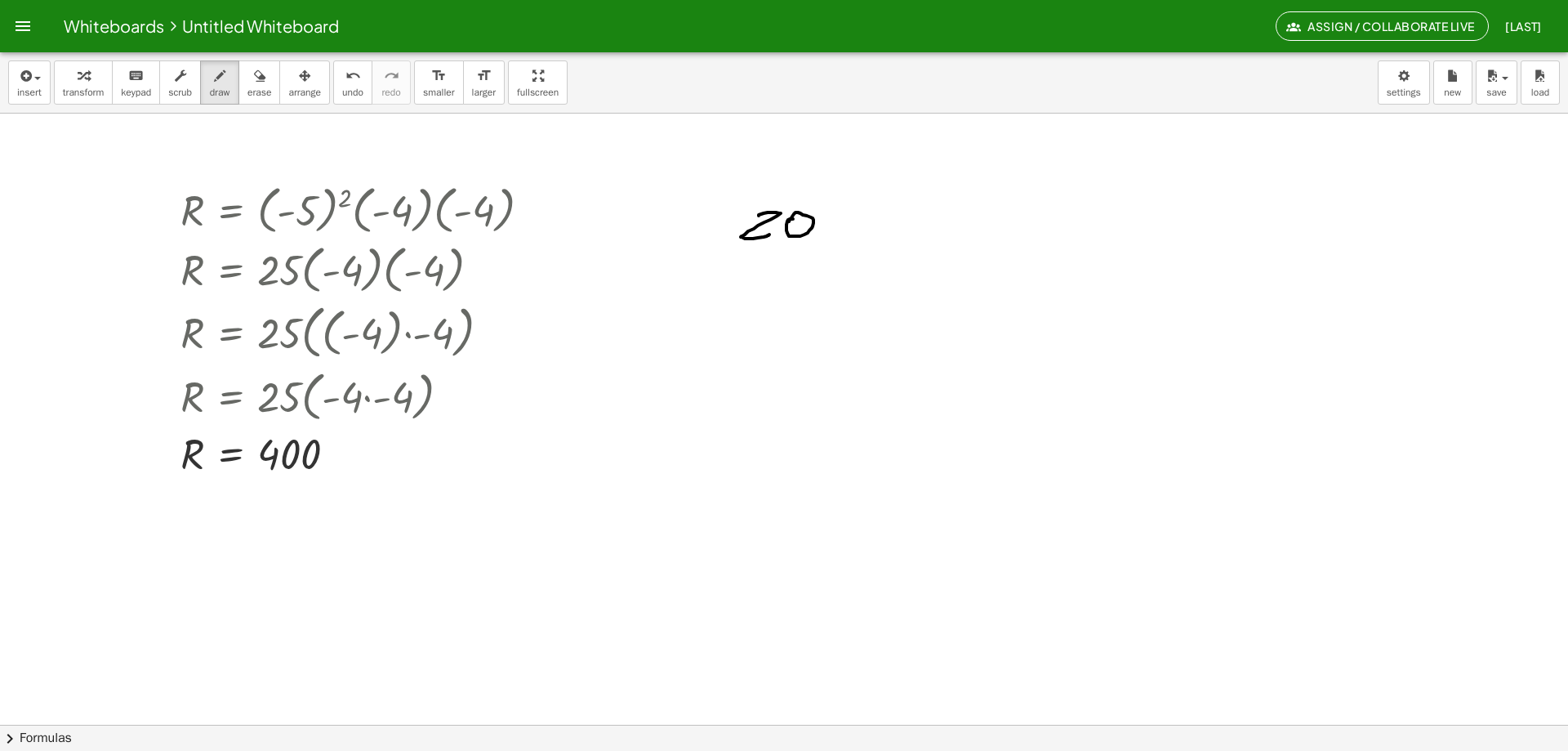 click at bounding box center [784, 777] 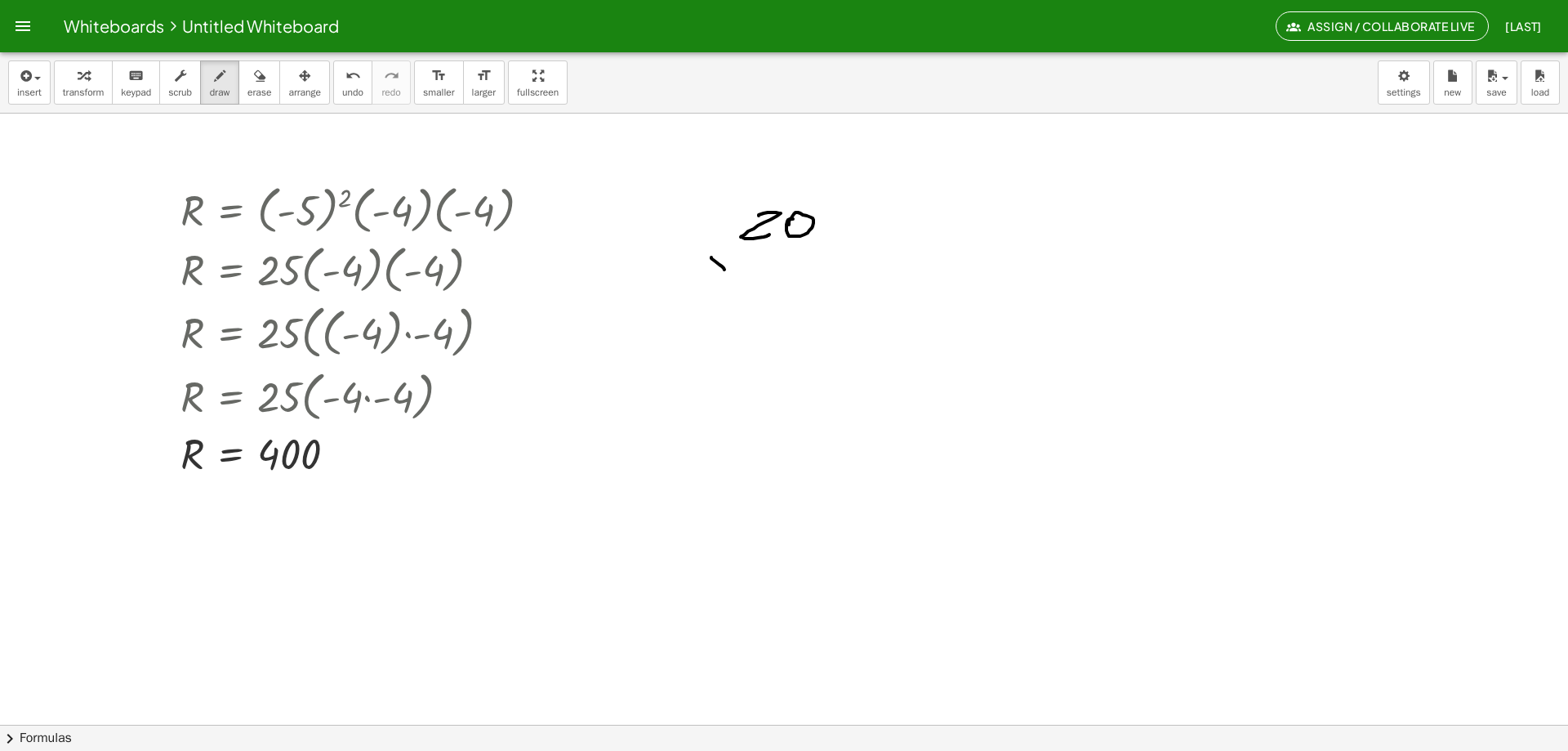 drag, startPoint x: 711, startPoint y: 257, endPoint x: 724, endPoint y: 270, distance: 18.384776 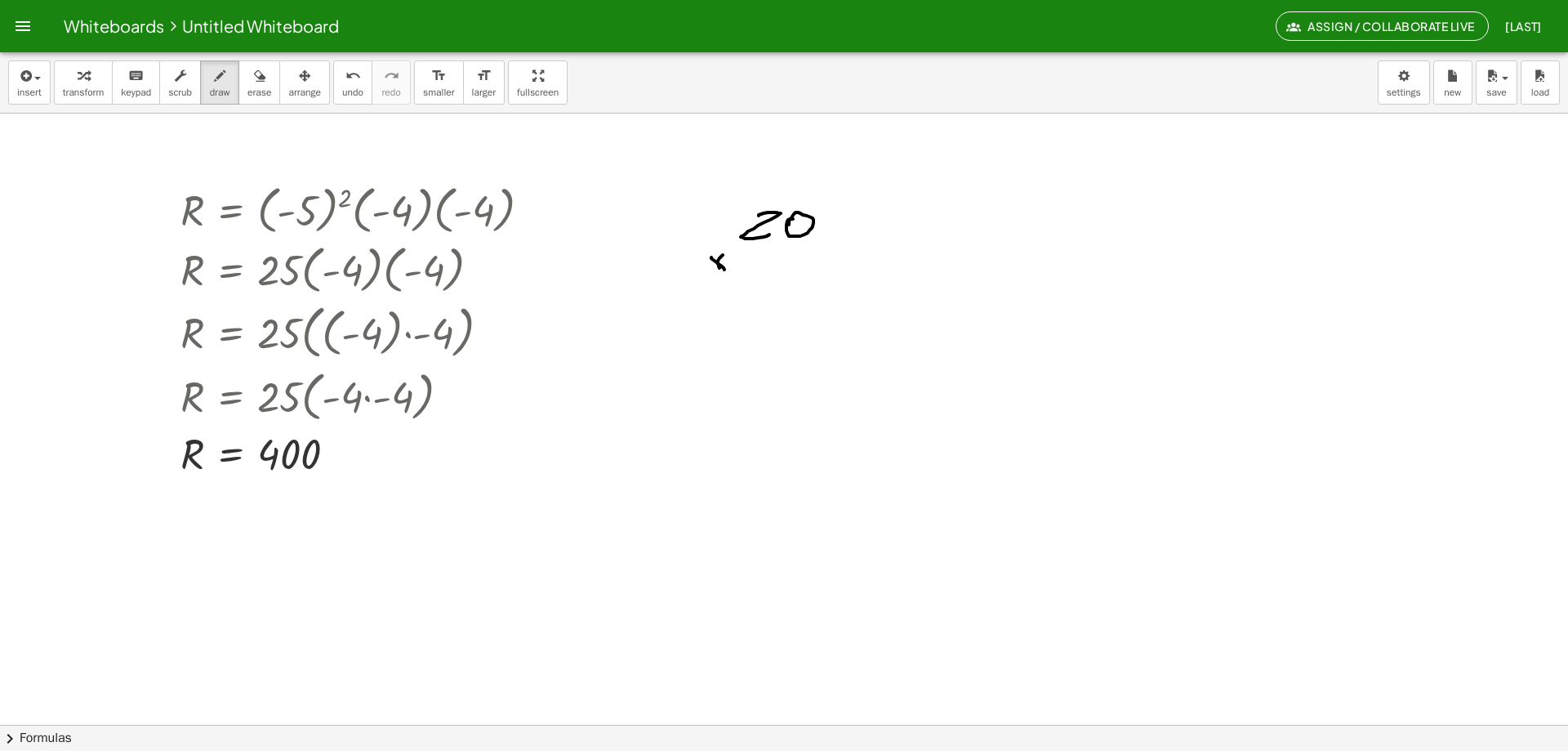 drag, startPoint x: 718, startPoint y: 262, endPoint x: 736, endPoint y: 248, distance: 22.803509 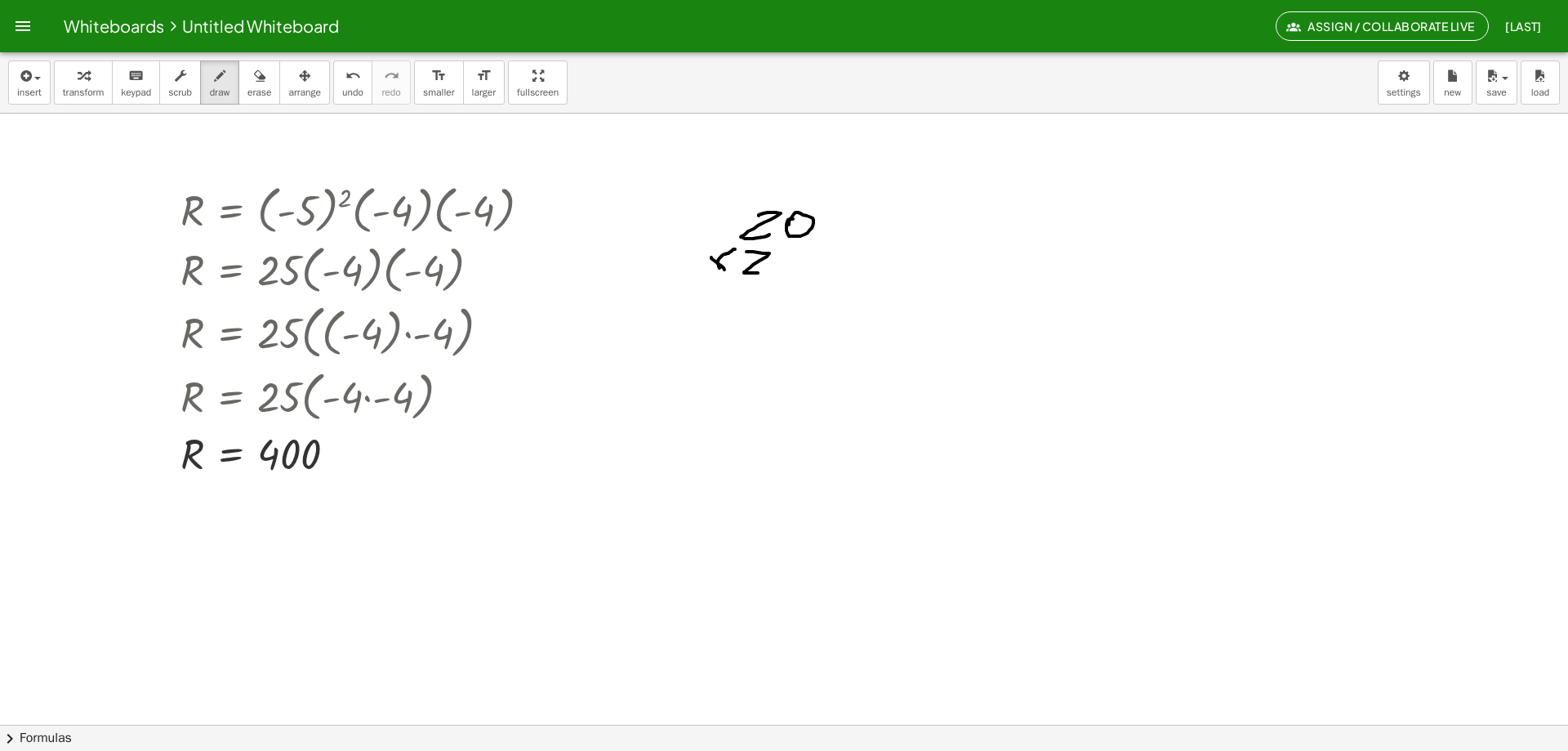 drag, startPoint x: 746, startPoint y: 252, endPoint x: 786, endPoint y: 262, distance: 41.231056 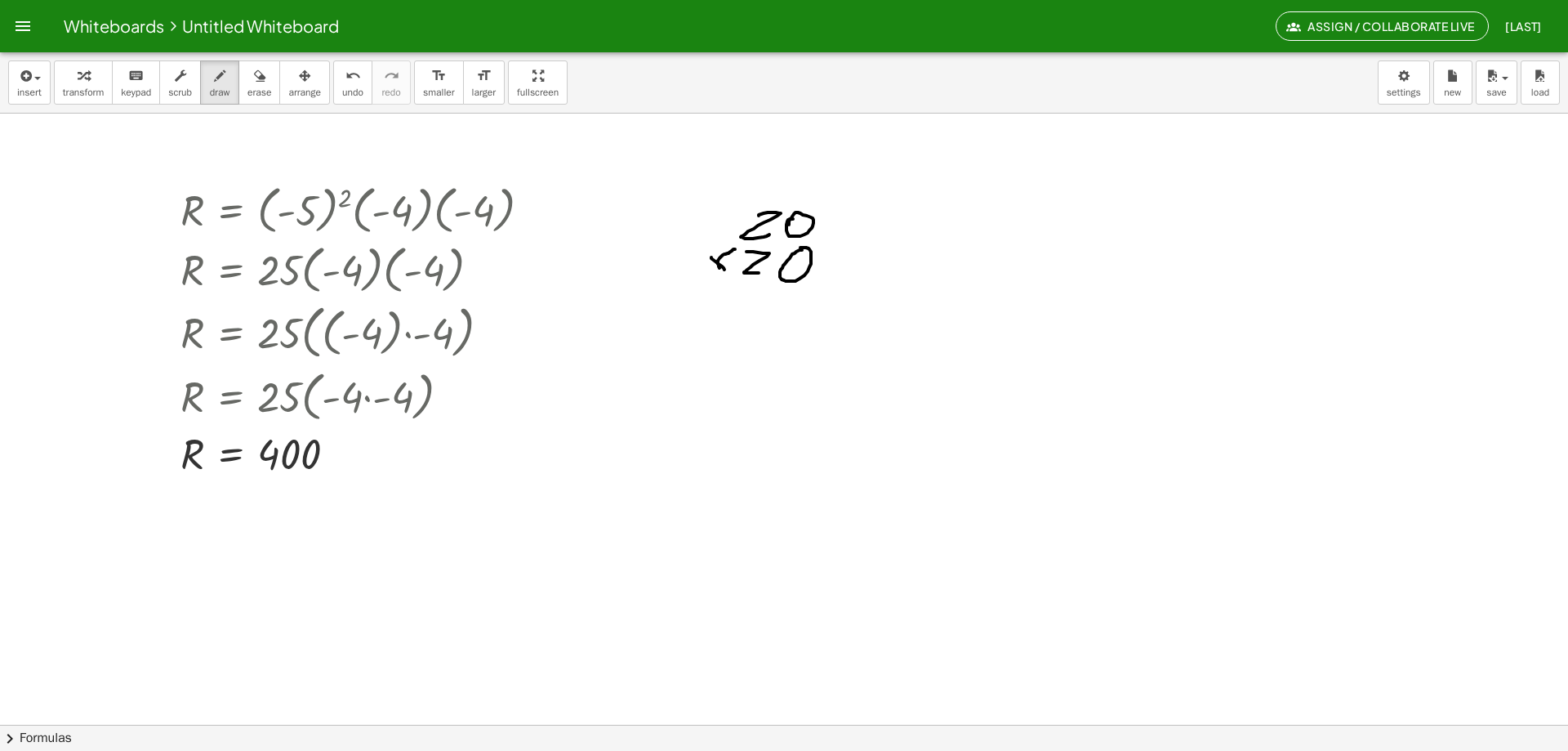 click at bounding box center (784, 777) 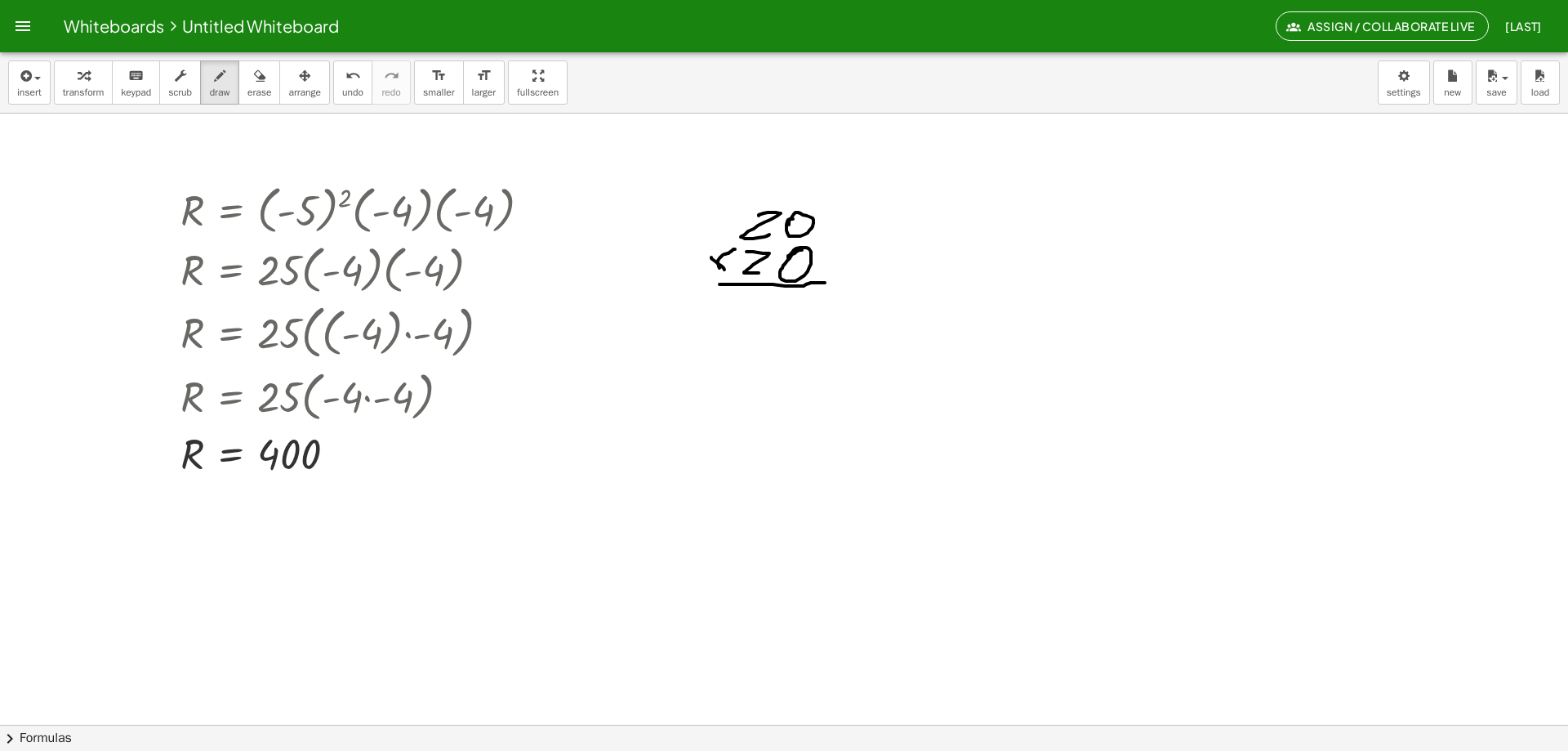 drag, startPoint x: 719, startPoint y: 284, endPoint x: 825, endPoint y: 283, distance: 106.0047 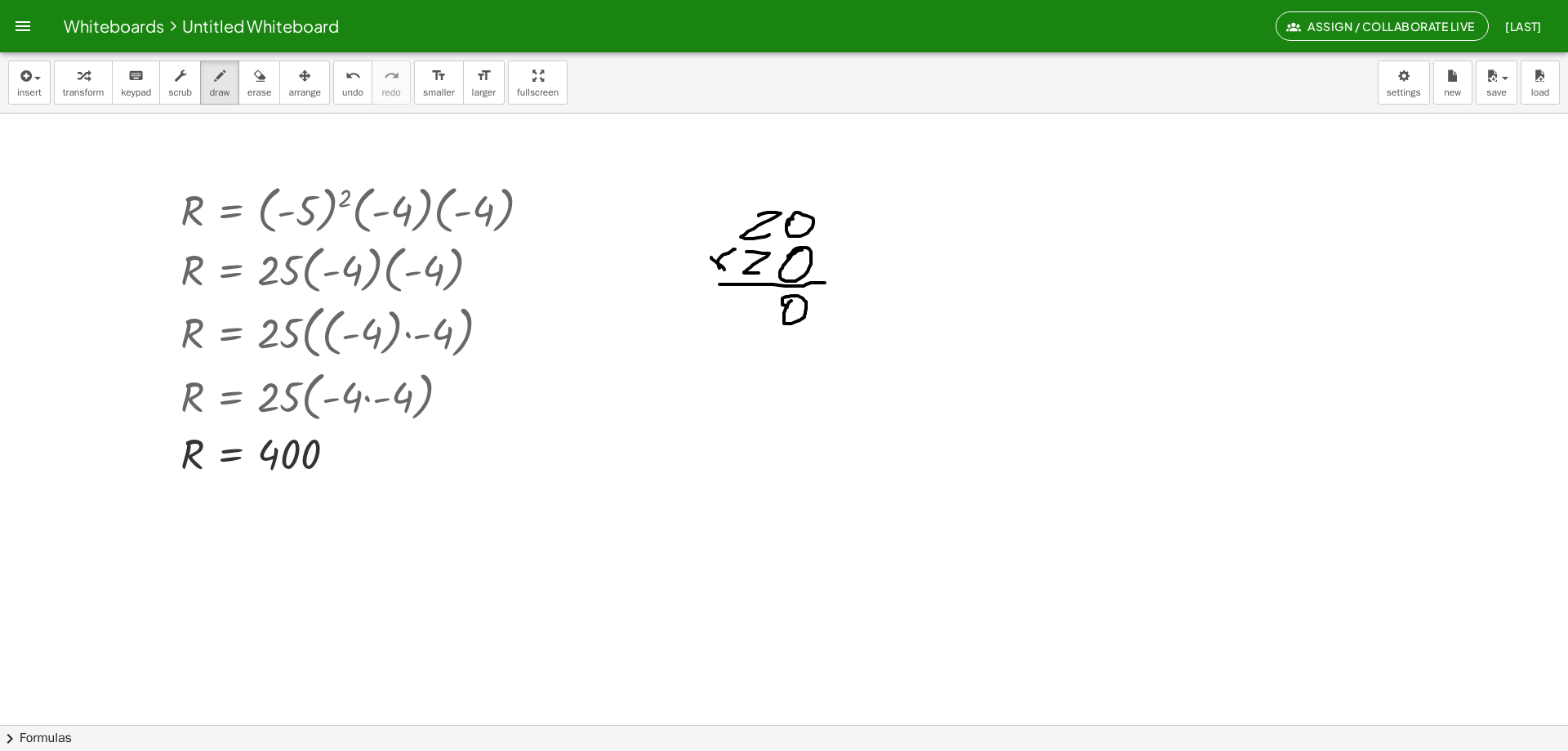 click at bounding box center (784, 777) 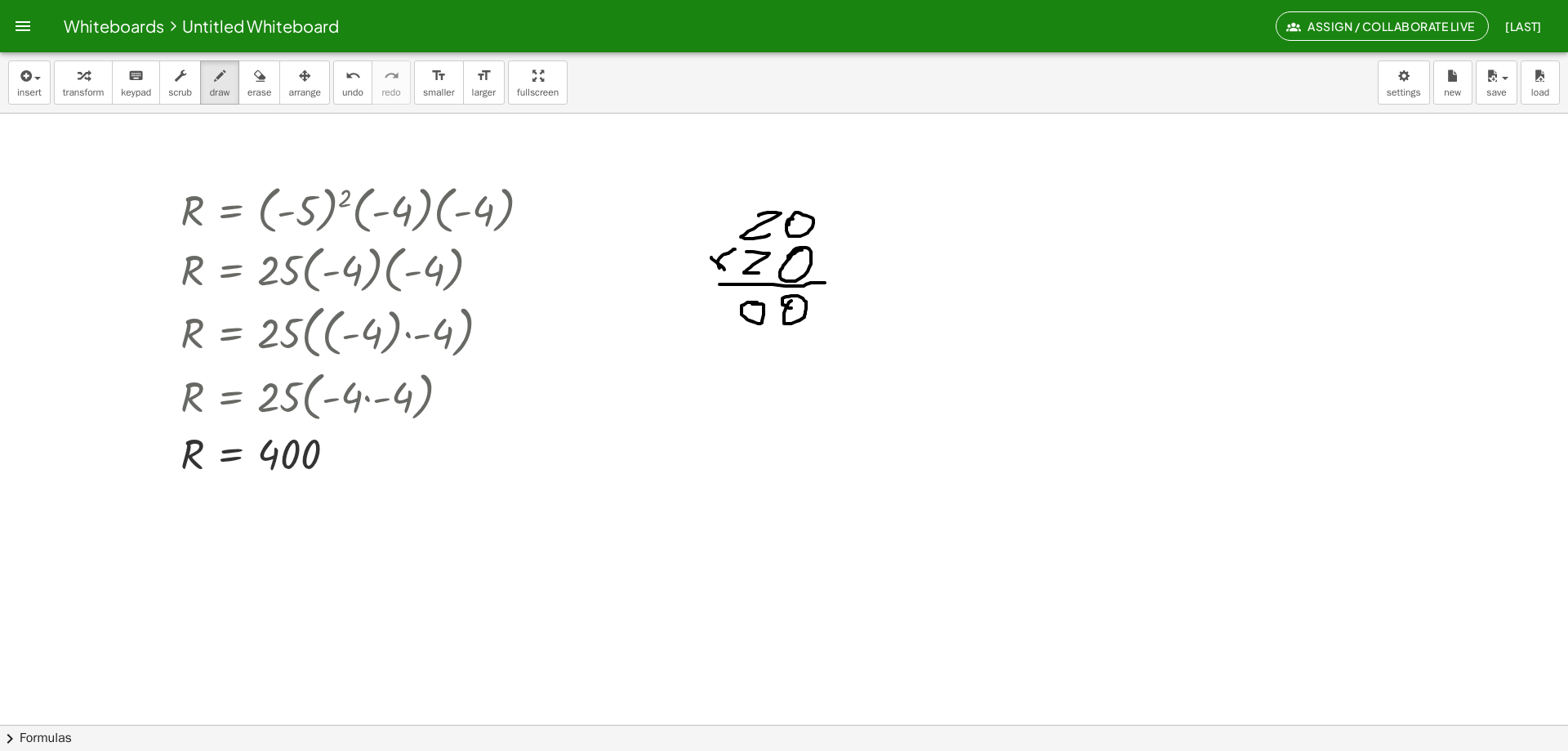 drag, startPoint x: 757, startPoint y: 302, endPoint x: 764, endPoint y: 310, distance: 10.630146 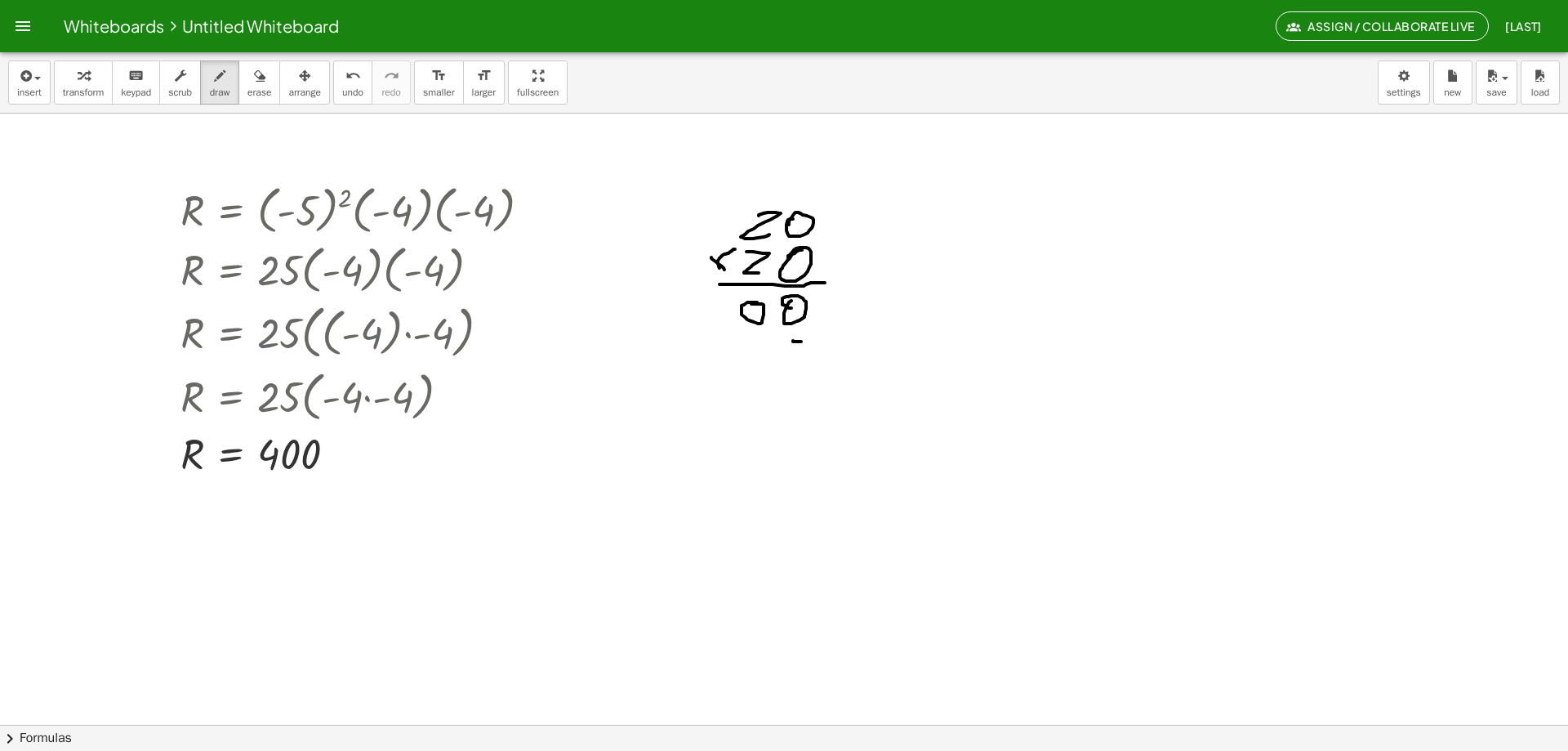 drag, startPoint x: 793, startPoint y: 341, endPoint x: 801, endPoint y: 342, distance: 8.062258 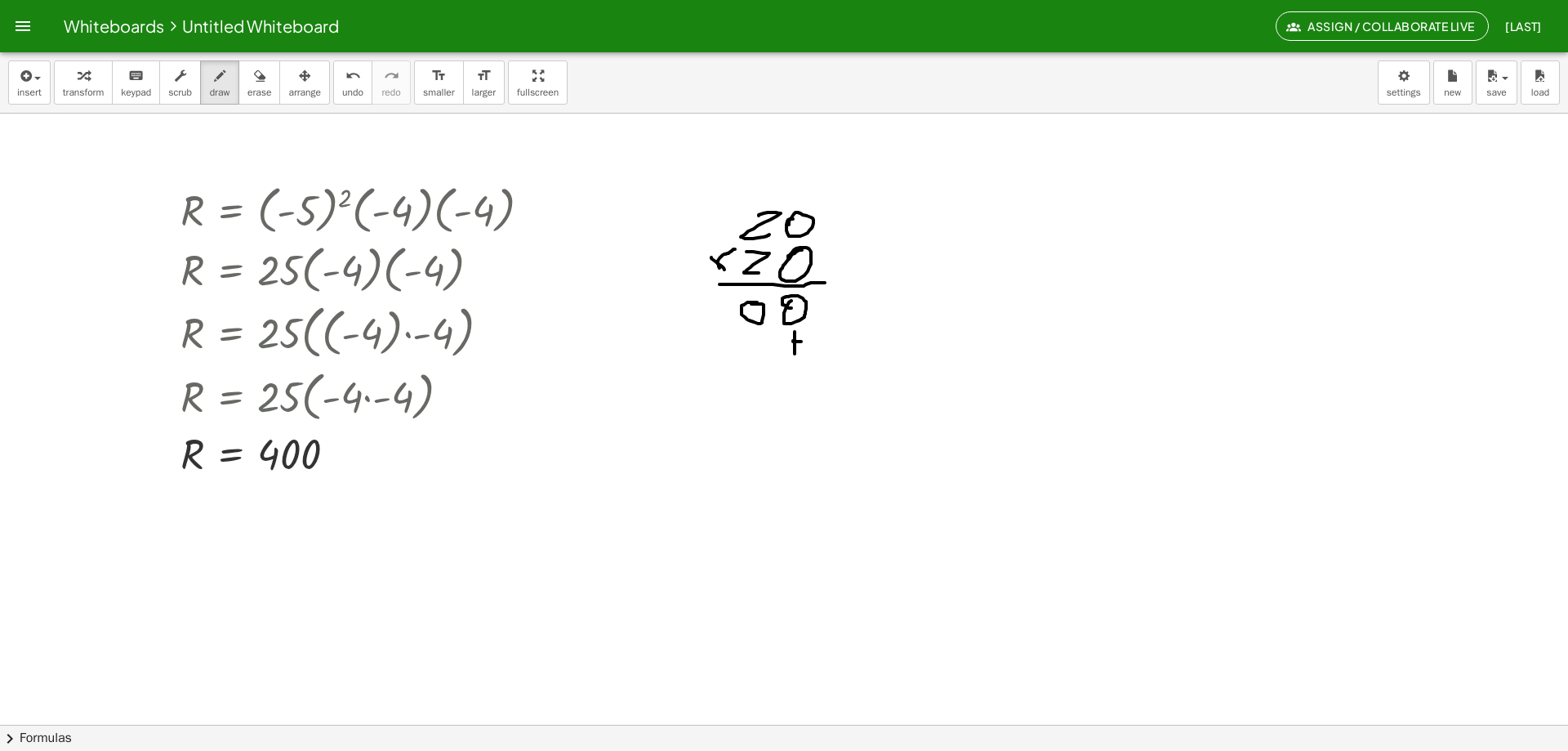 drag, startPoint x: 795, startPoint y: 333, endPoint x: 795, endPoint y: 354, distance: 21 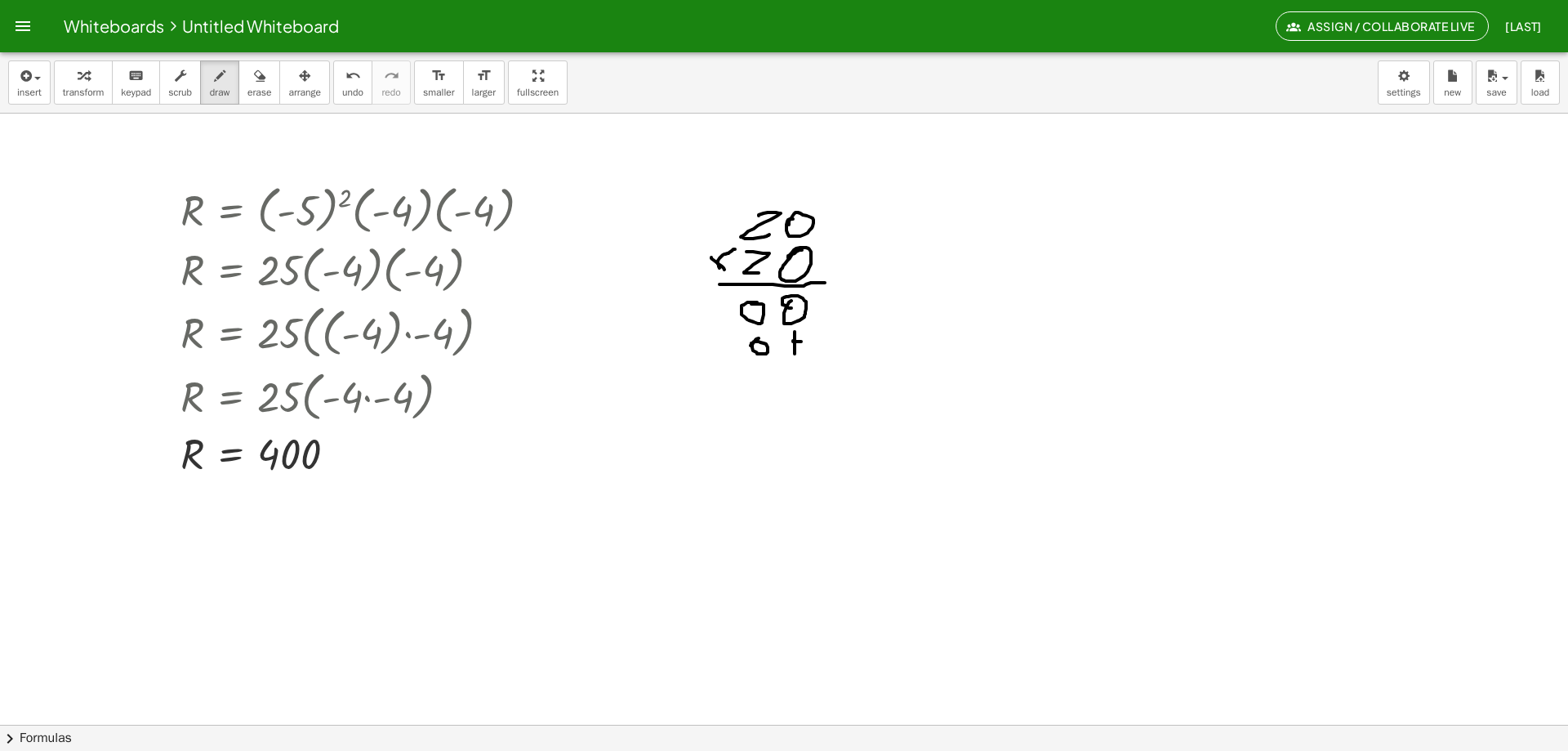 click at bounding box center [784, 777] 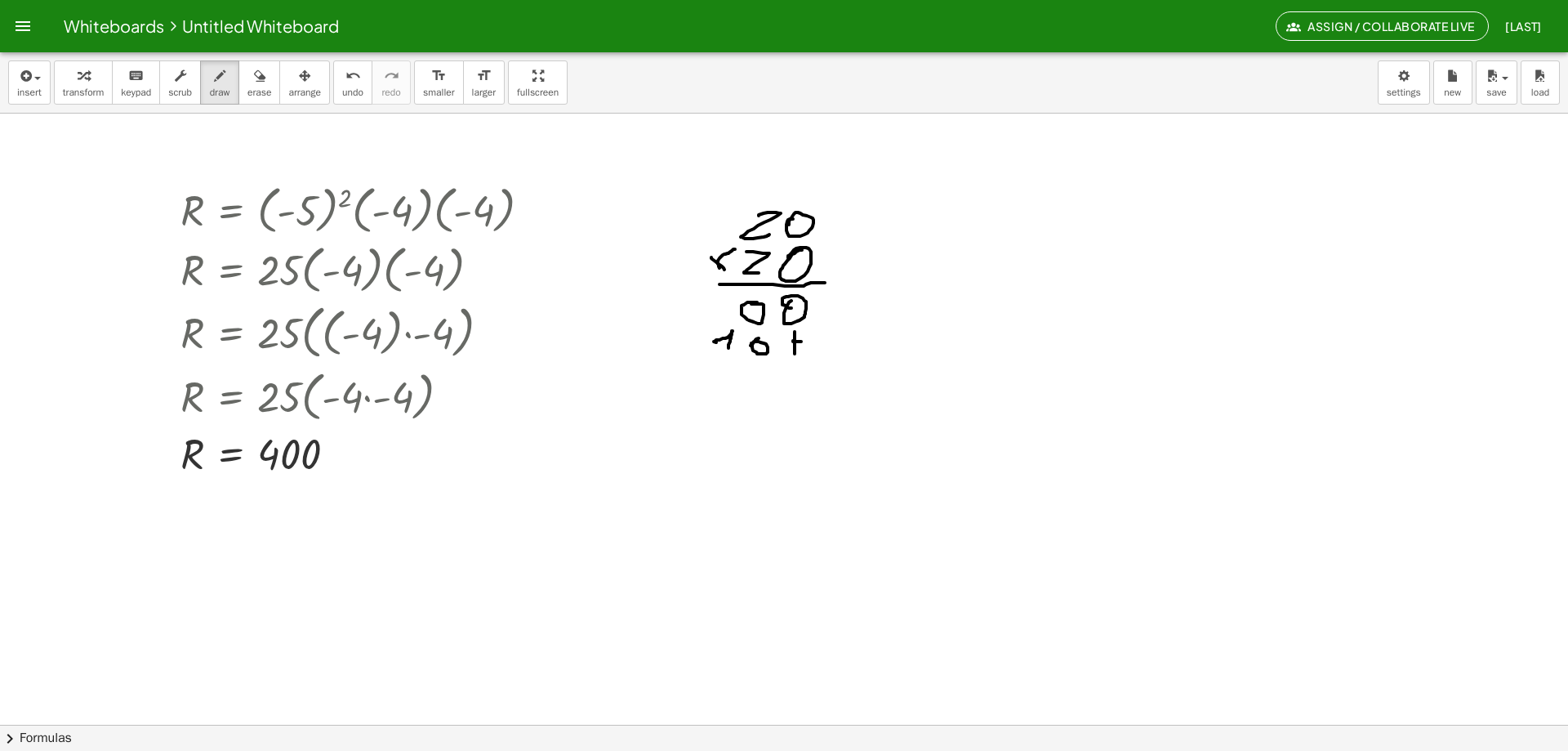 drag, startPoint x: 728, startPoint y: 347, endPoint x: 740, endPoint y: 344, distance: 12.36932 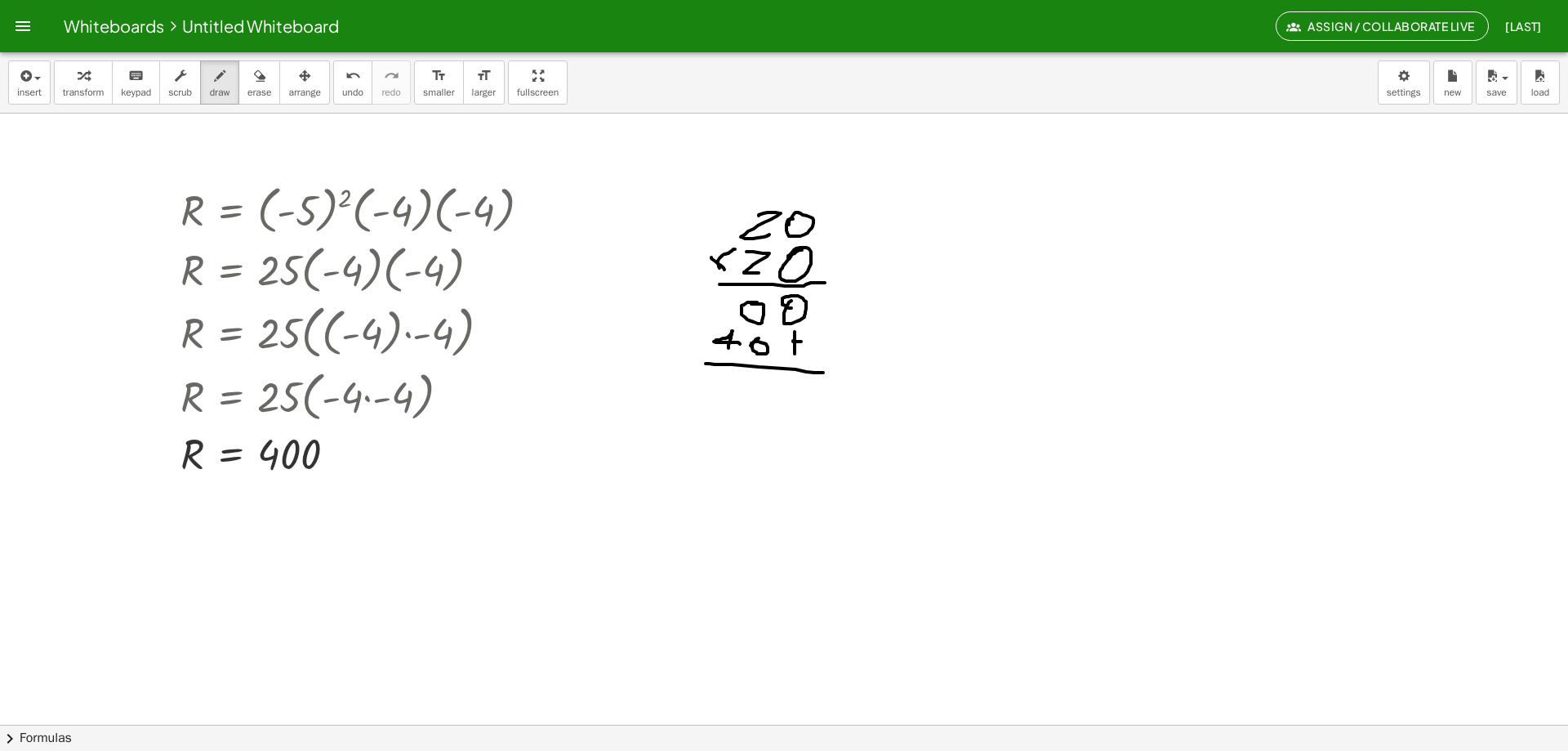 drag, startPoint x: 706, startPoint y: 364, endPoint x: 823, endPoint y: 373, distance: 117.34564 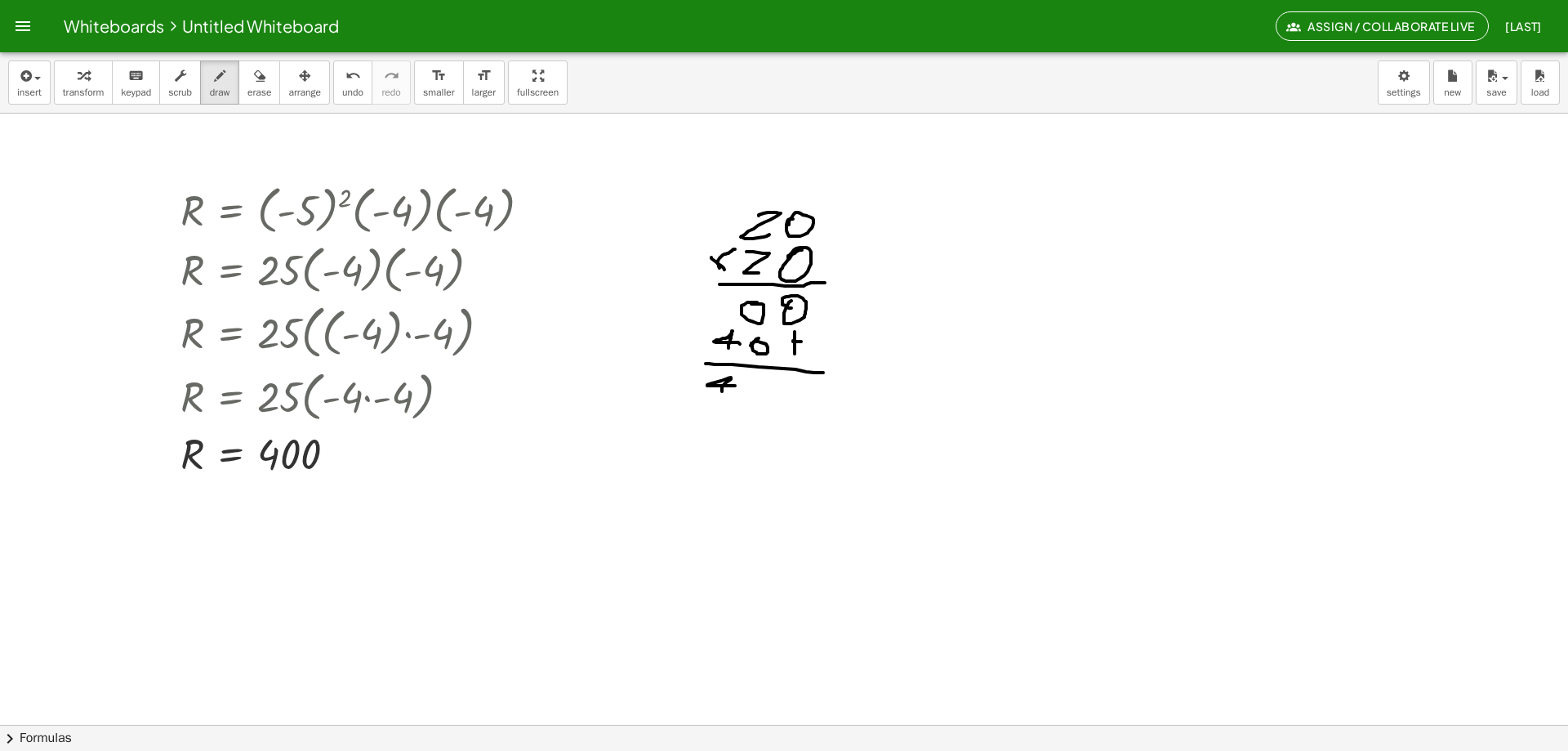 drag, startPoint x: 722, startPoint y: 391, endPoint x: 743, endPoint y: 386, distance: 21.587033 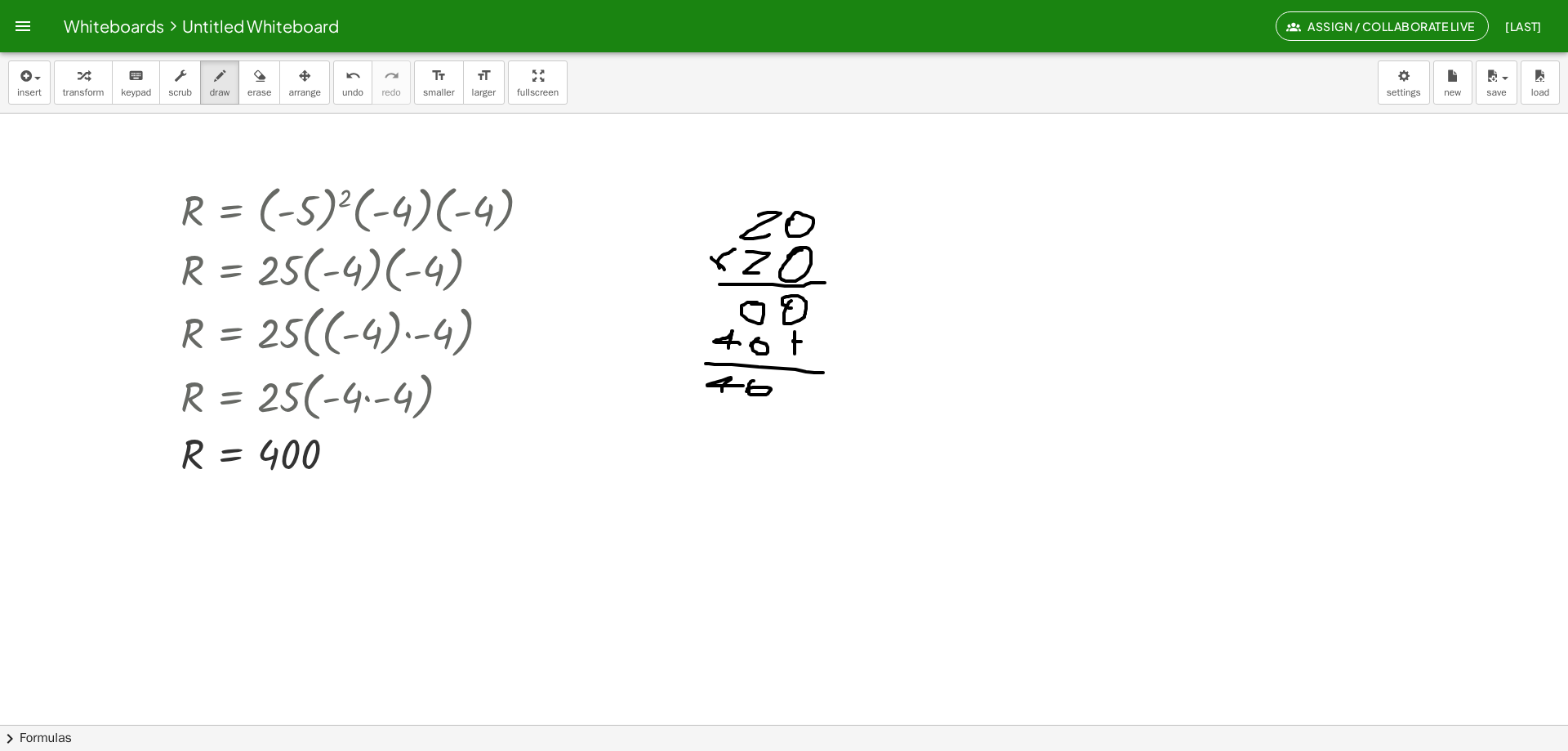 drag, startPoint x: 754, startPoint y: 381, endPoint x: 748, endPoint y: 393, distance: 13.416408 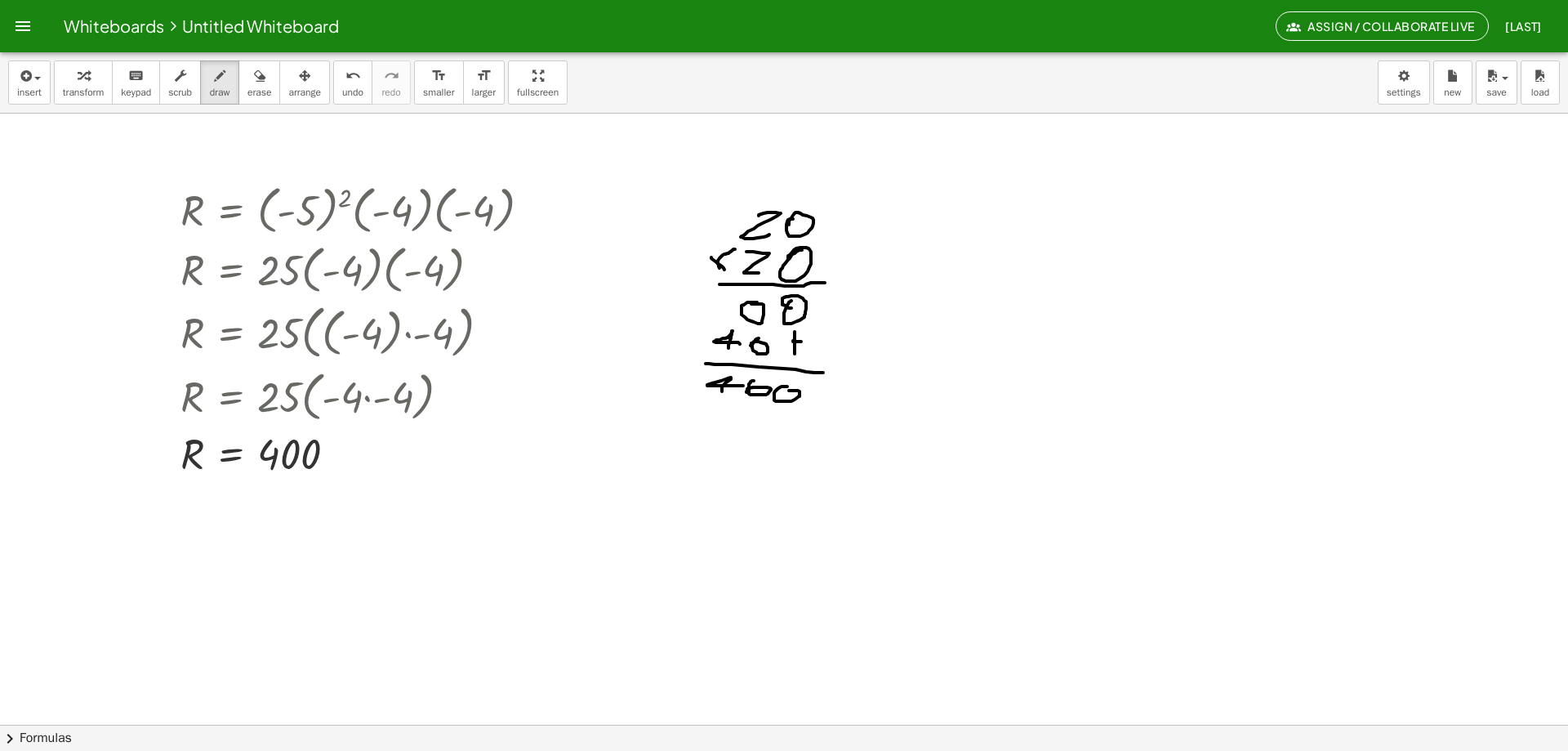 drag, startPoint x: 785, startPoint y: 387, endPoint x: 776, endPoint y: 396, distance: 12.72792 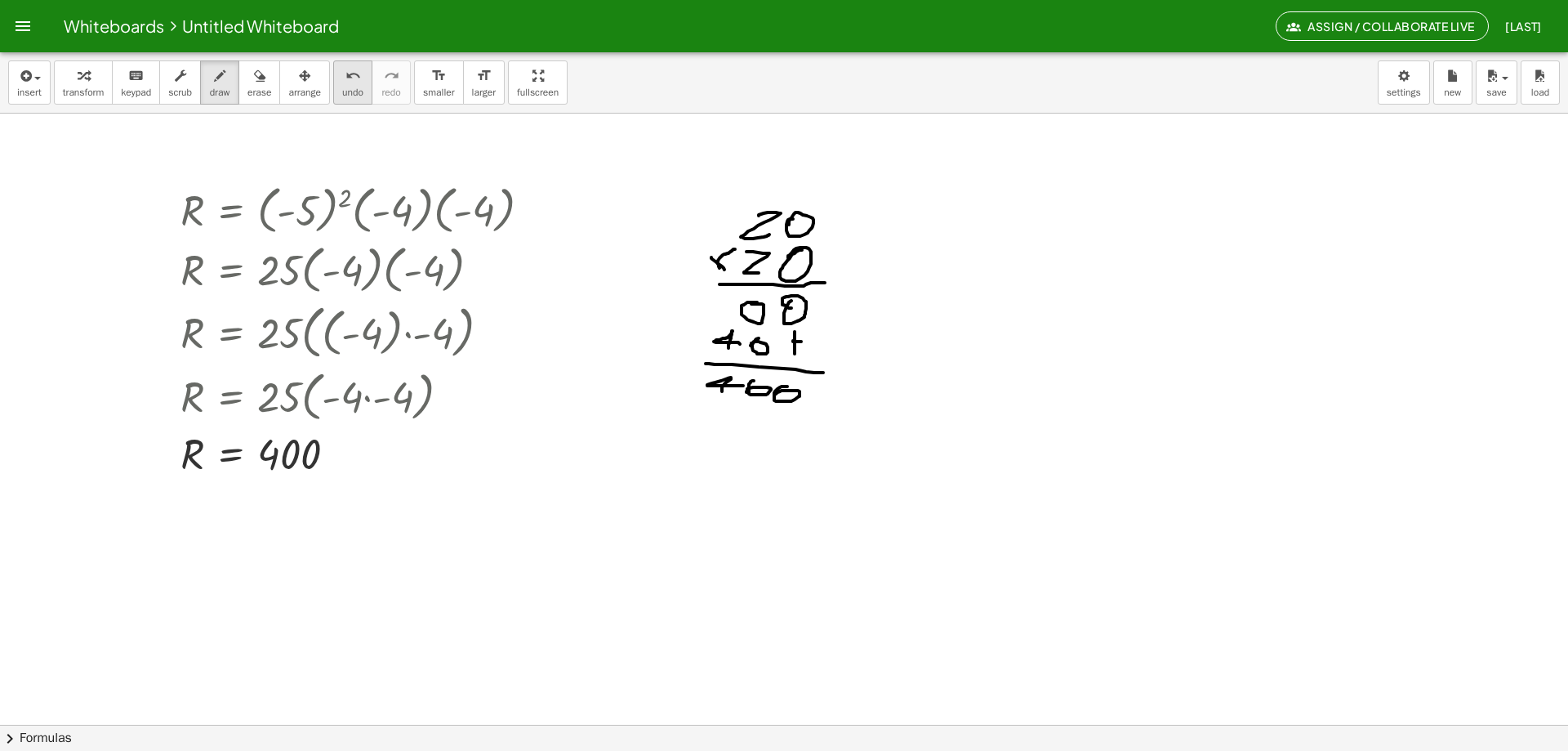 click on "undo" at bounding box center (353, 92) 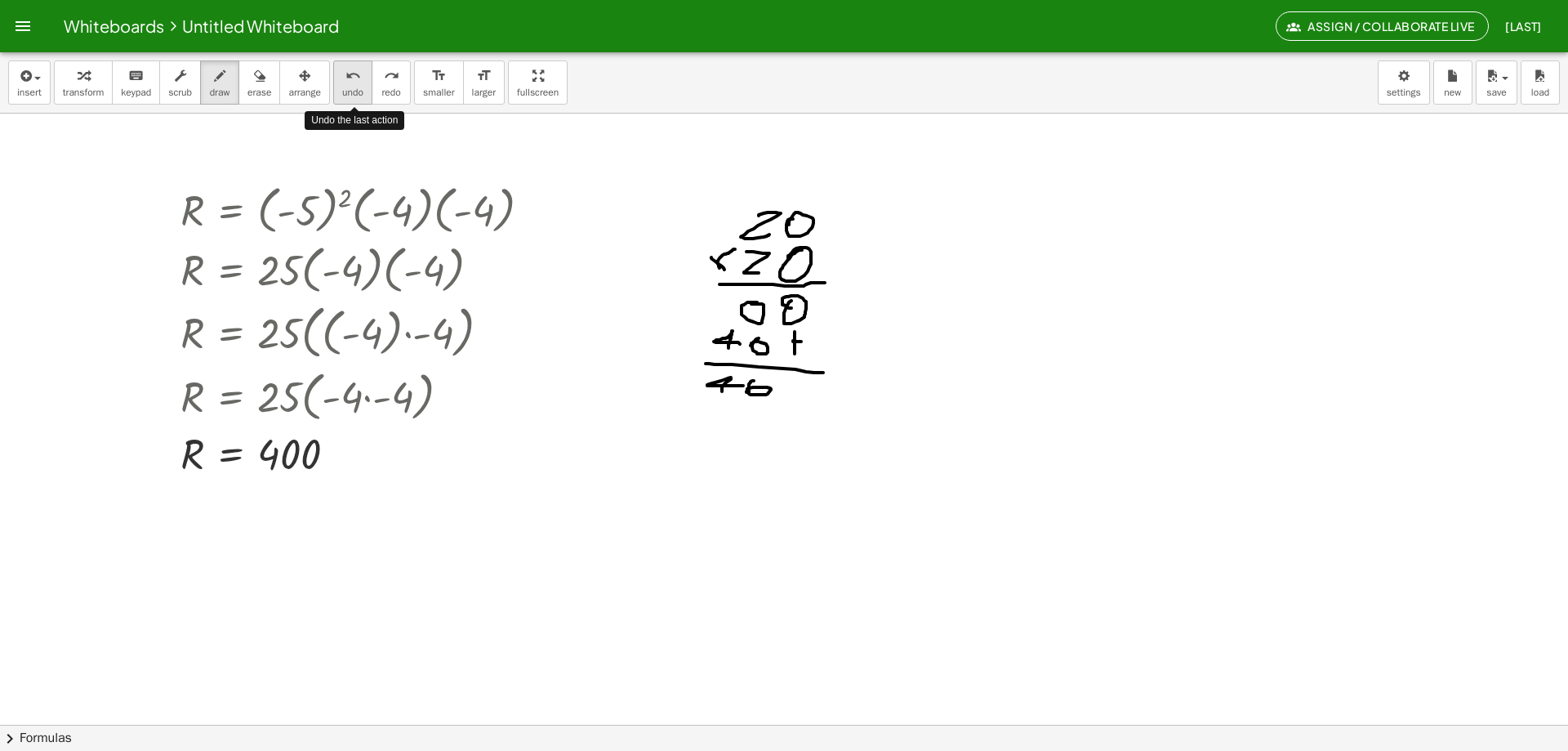 click on "undo" at bounding box center (353, 92) 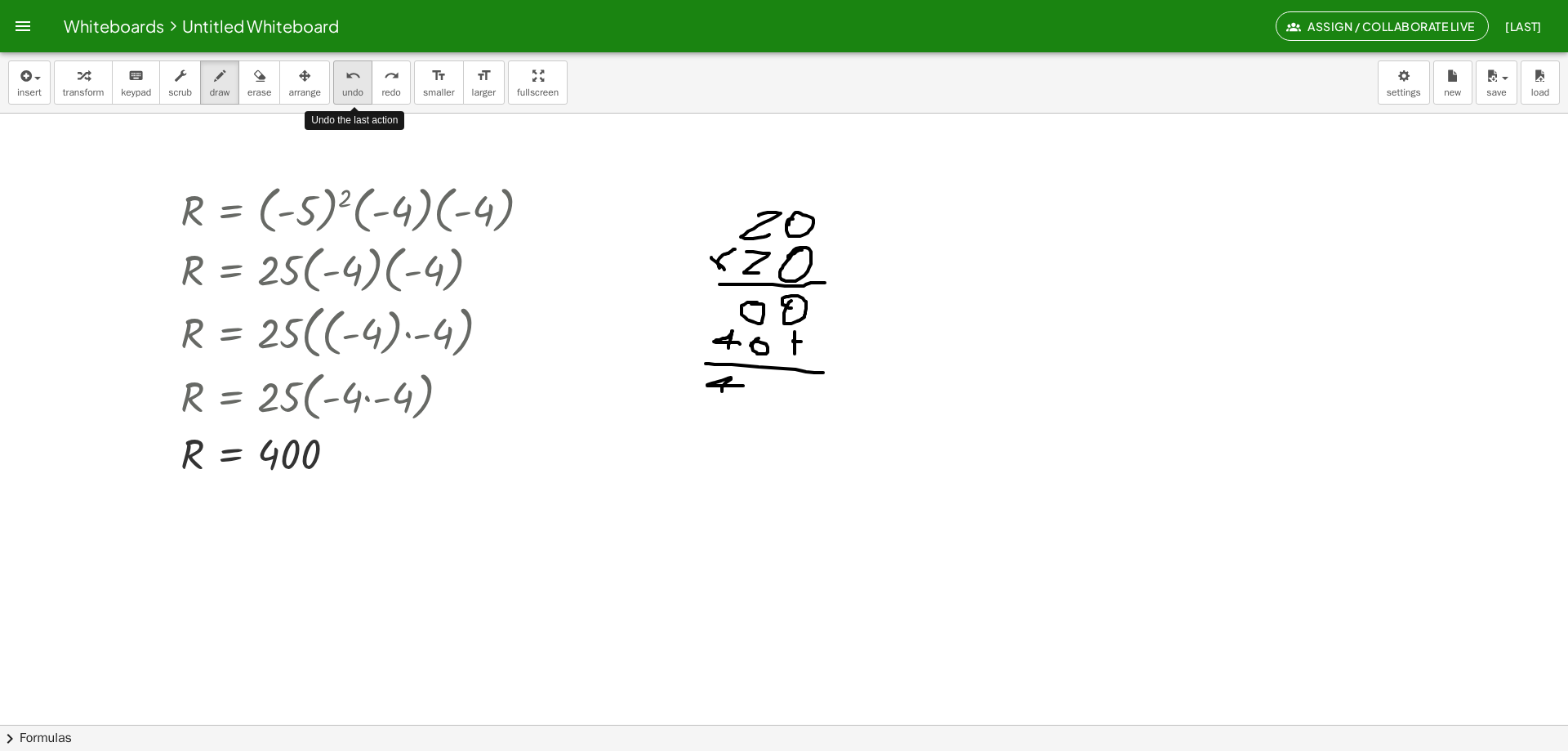 click on "undo" at bounding box center (353, 92) 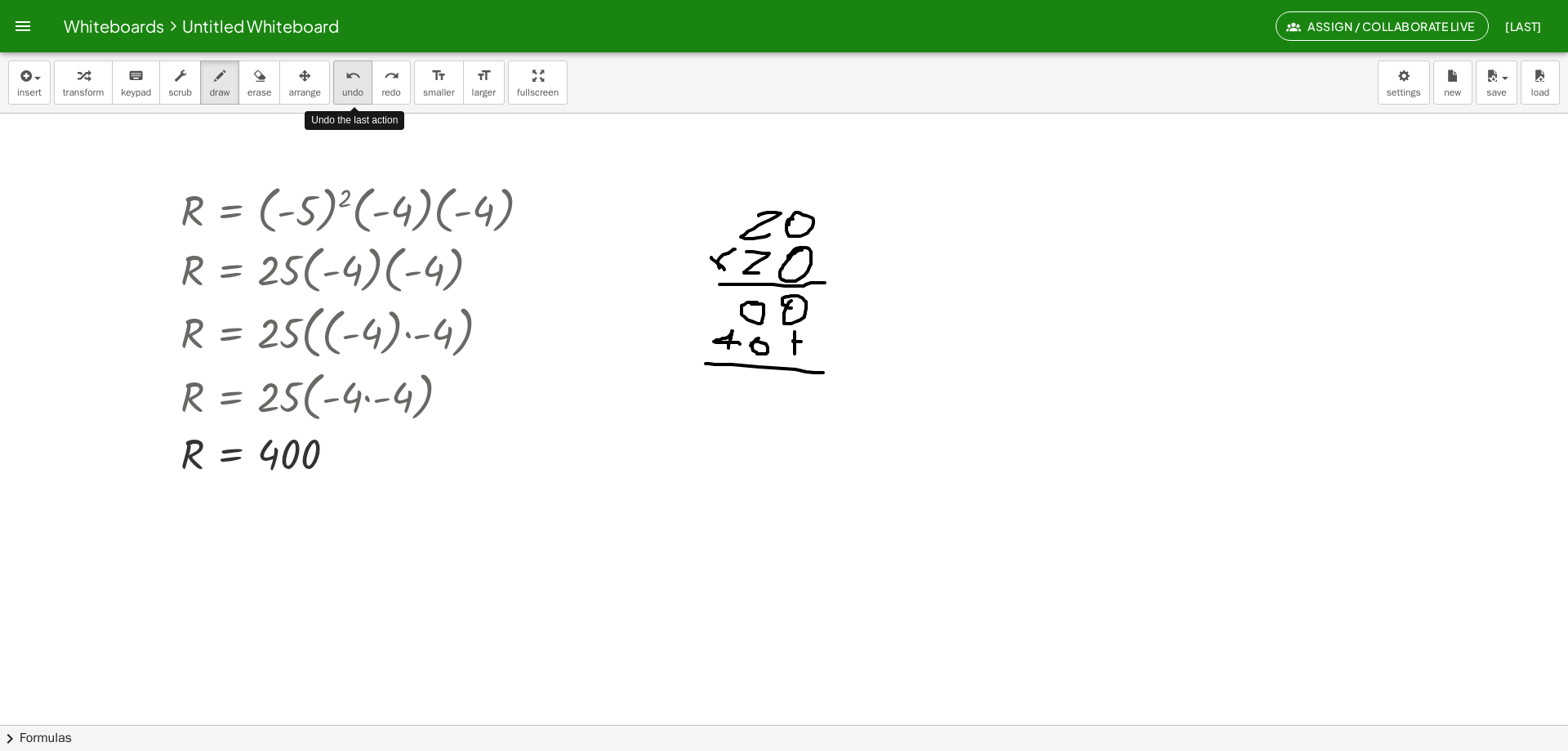click on "undo" at bounding box center (353, 92) 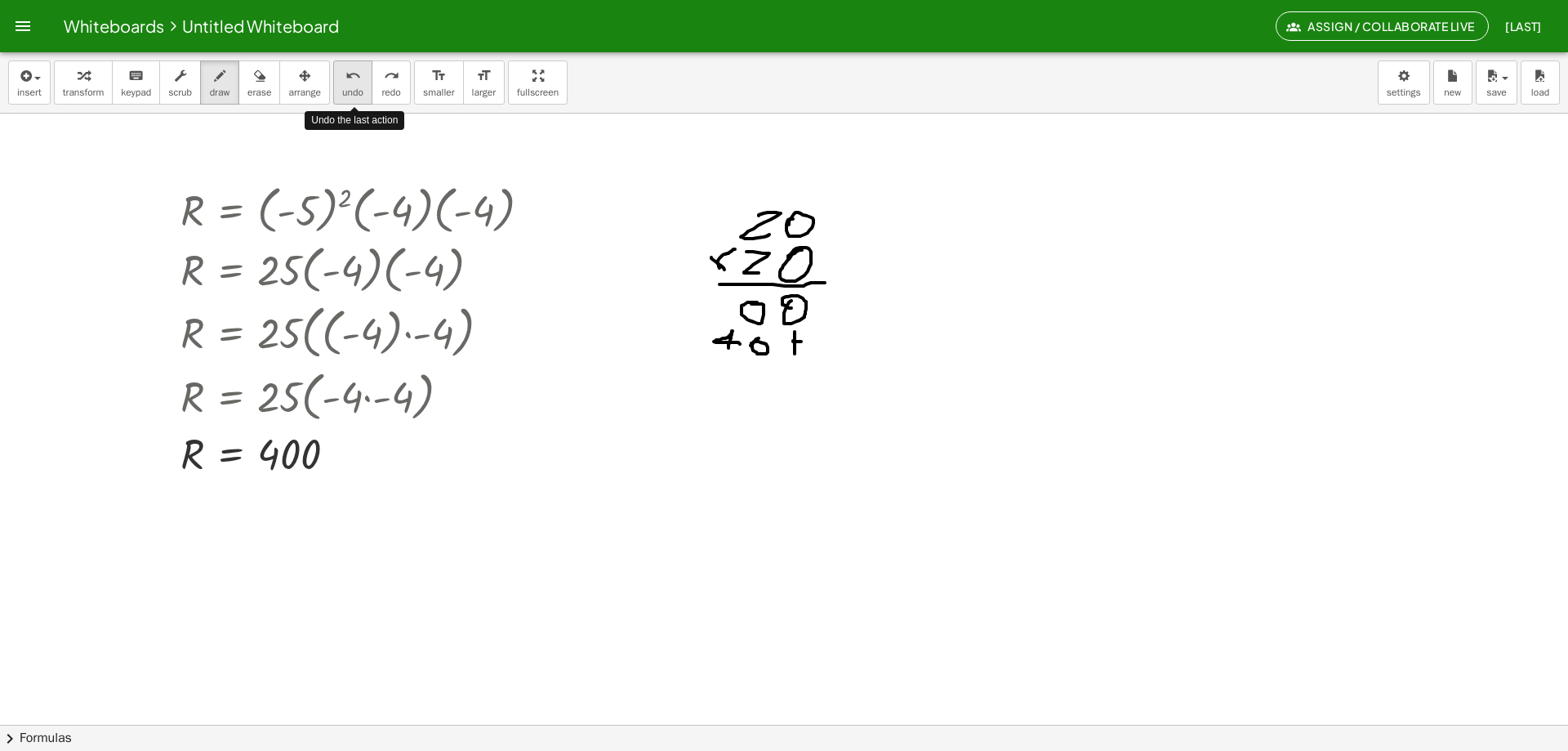 click on "undo" at bounding box center (353, 92) 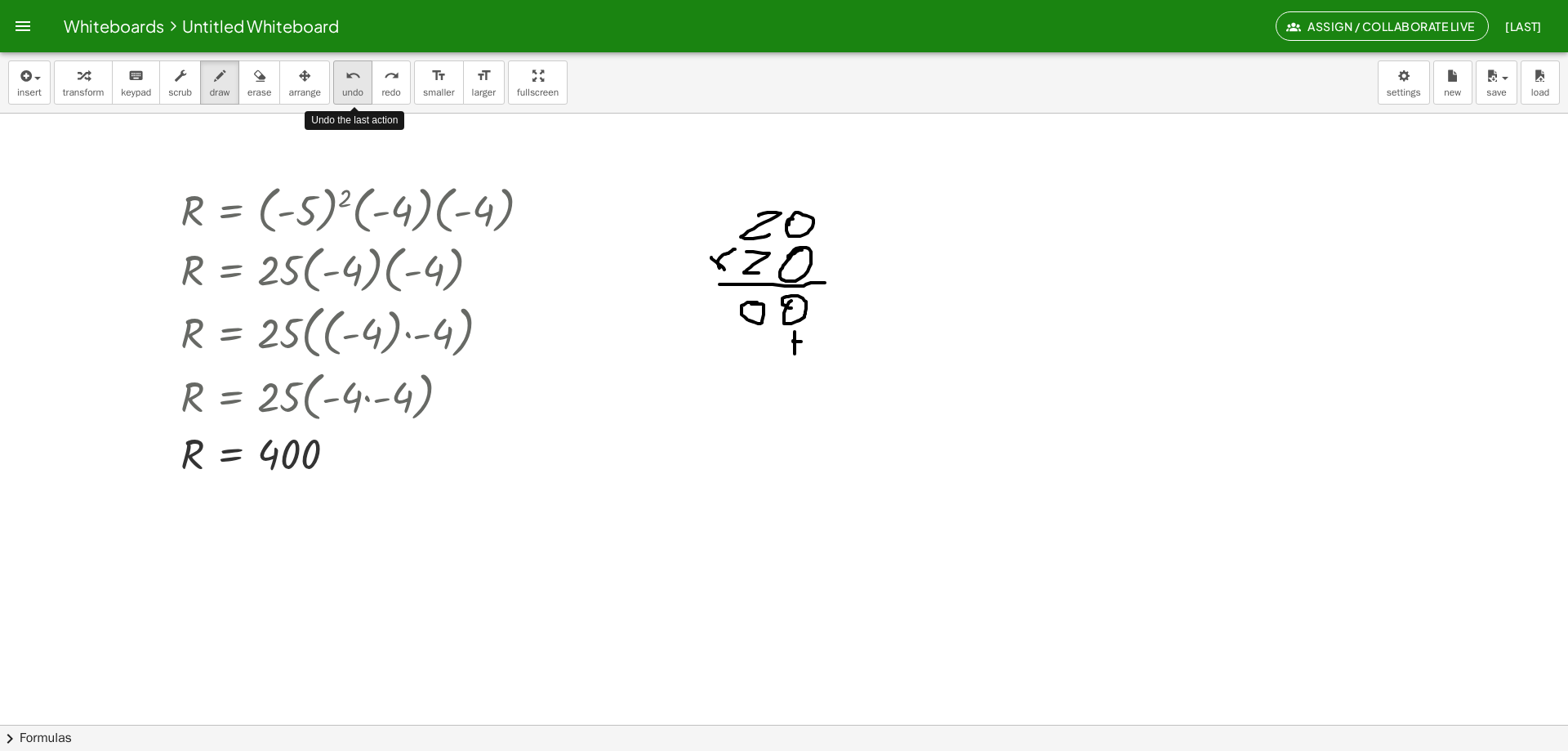 click on "undo" at bounding box center (353, 92) 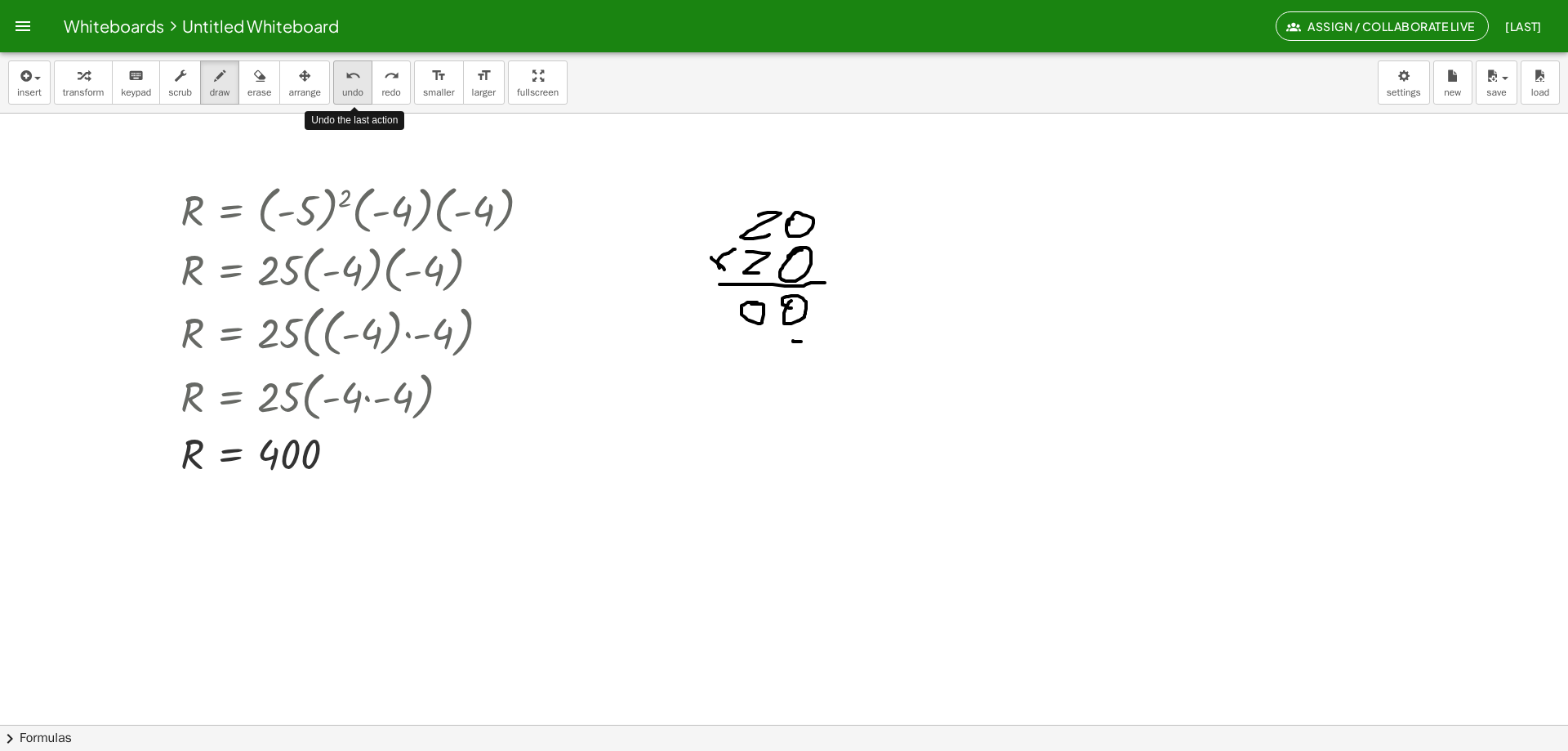 click on "undo" at bounding box center [353, 92] 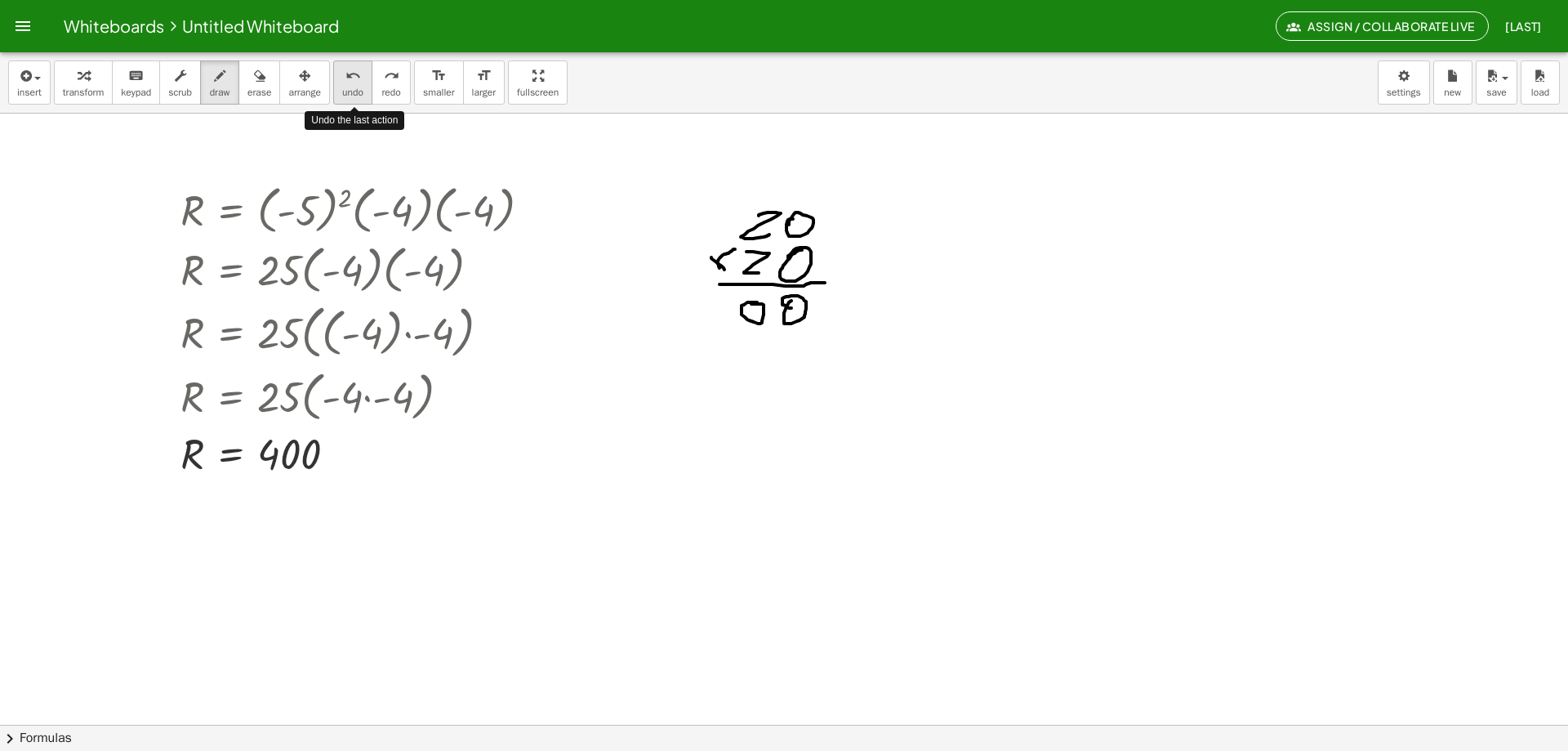 click on "undo" at bounding box center (353, 92) 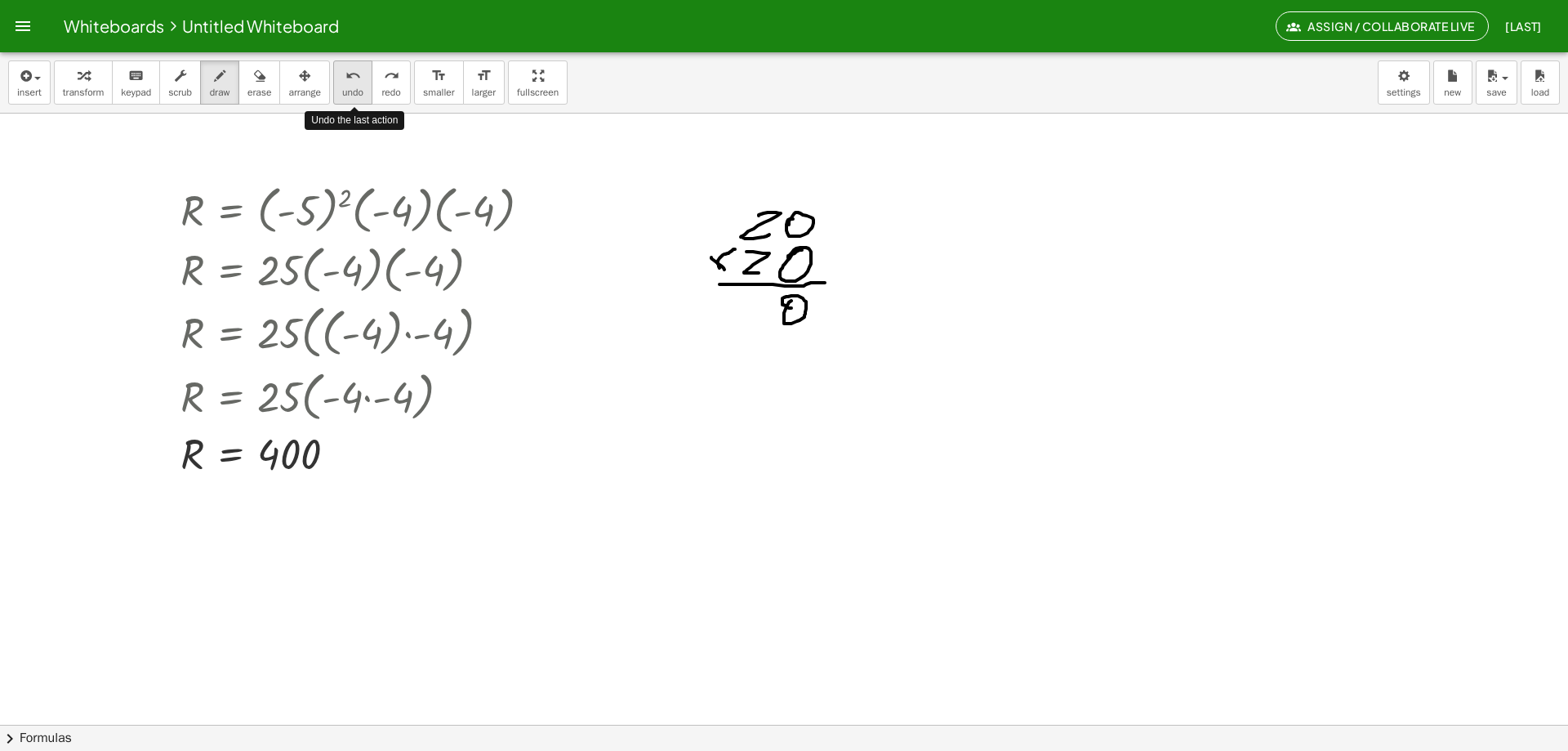 click on "undo" at bounding box center [353, 92] 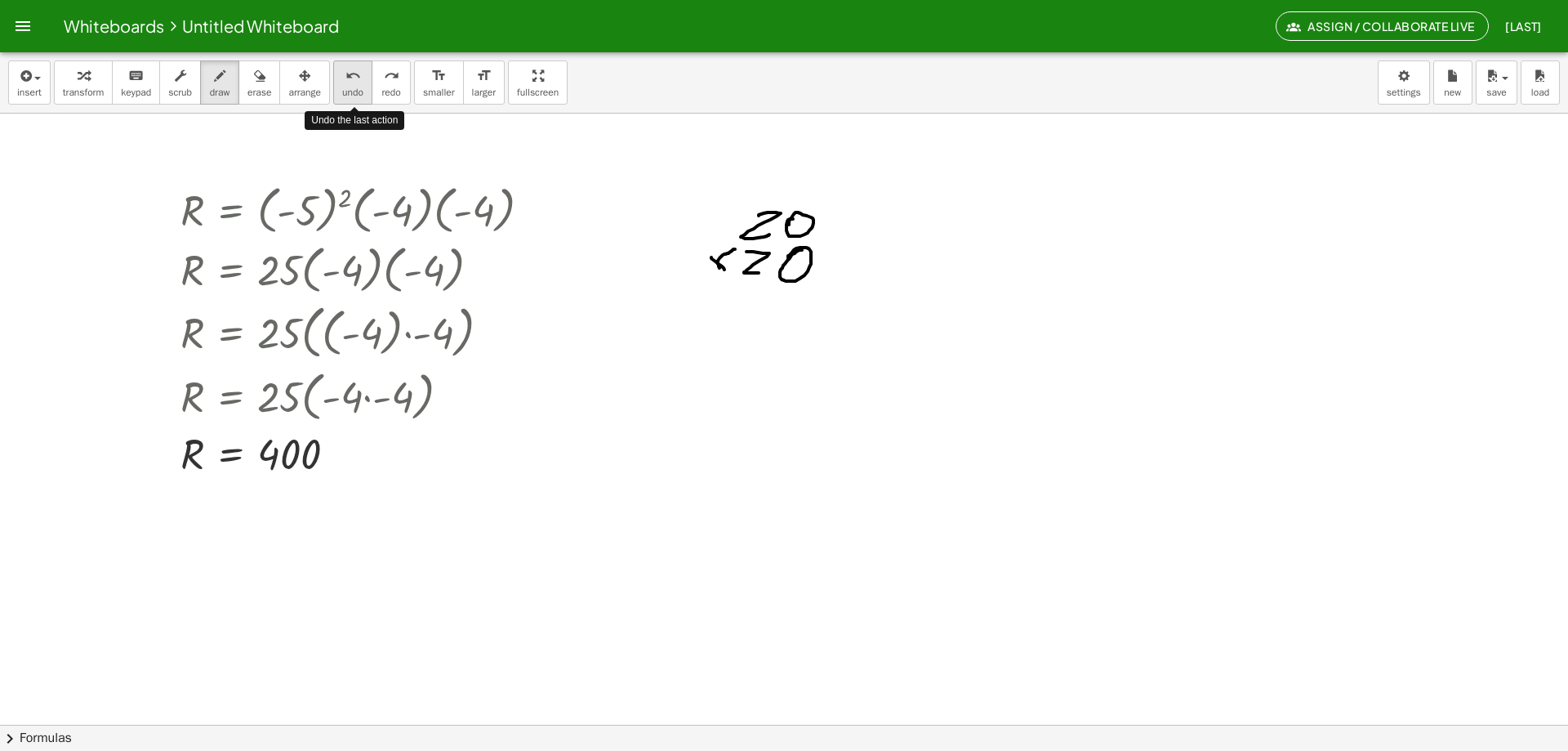 click on "undo" at bounding box center [353, 92] 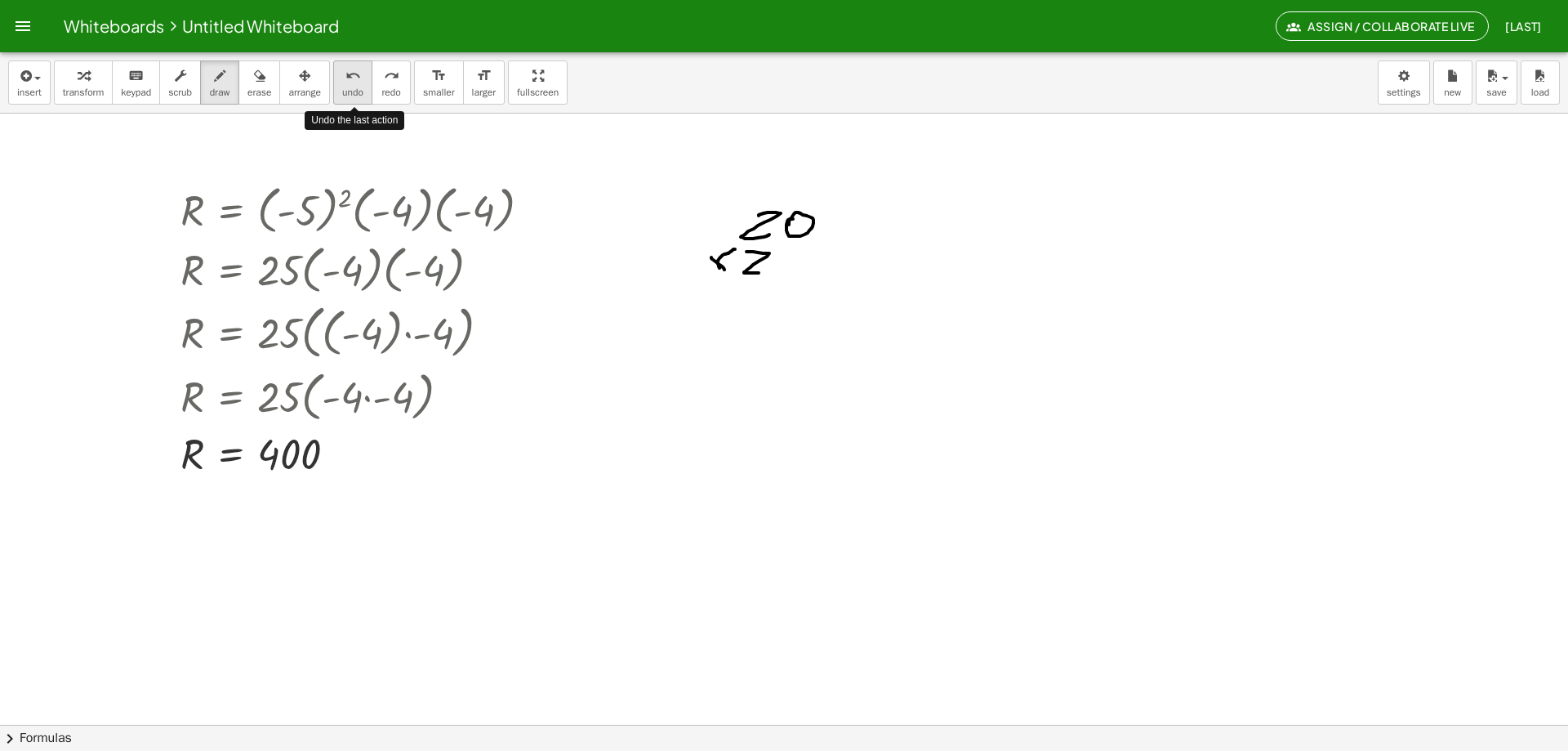 click on "undo" at bounding box center [353, 92] 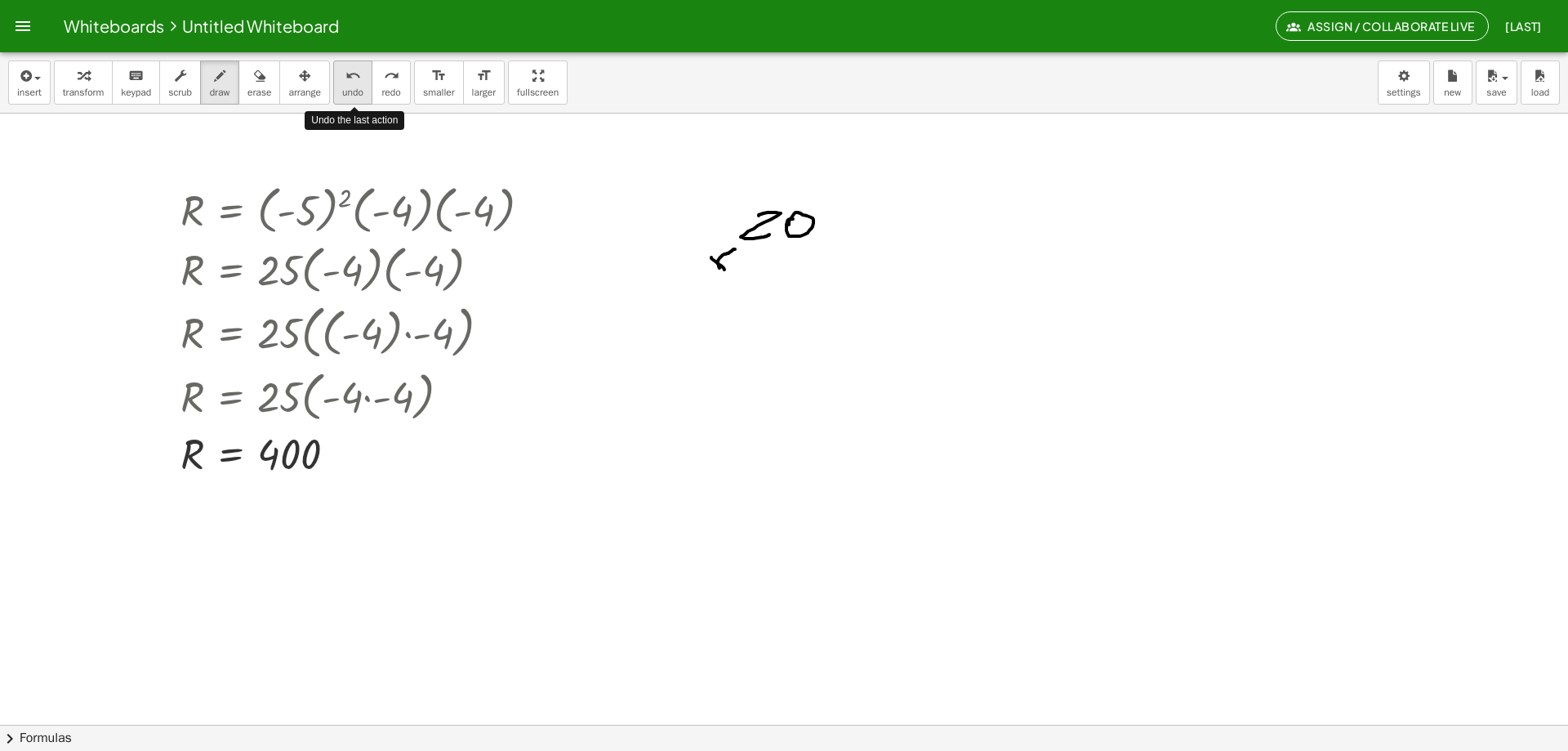 click on "undo" at bounding box center [353, 92] 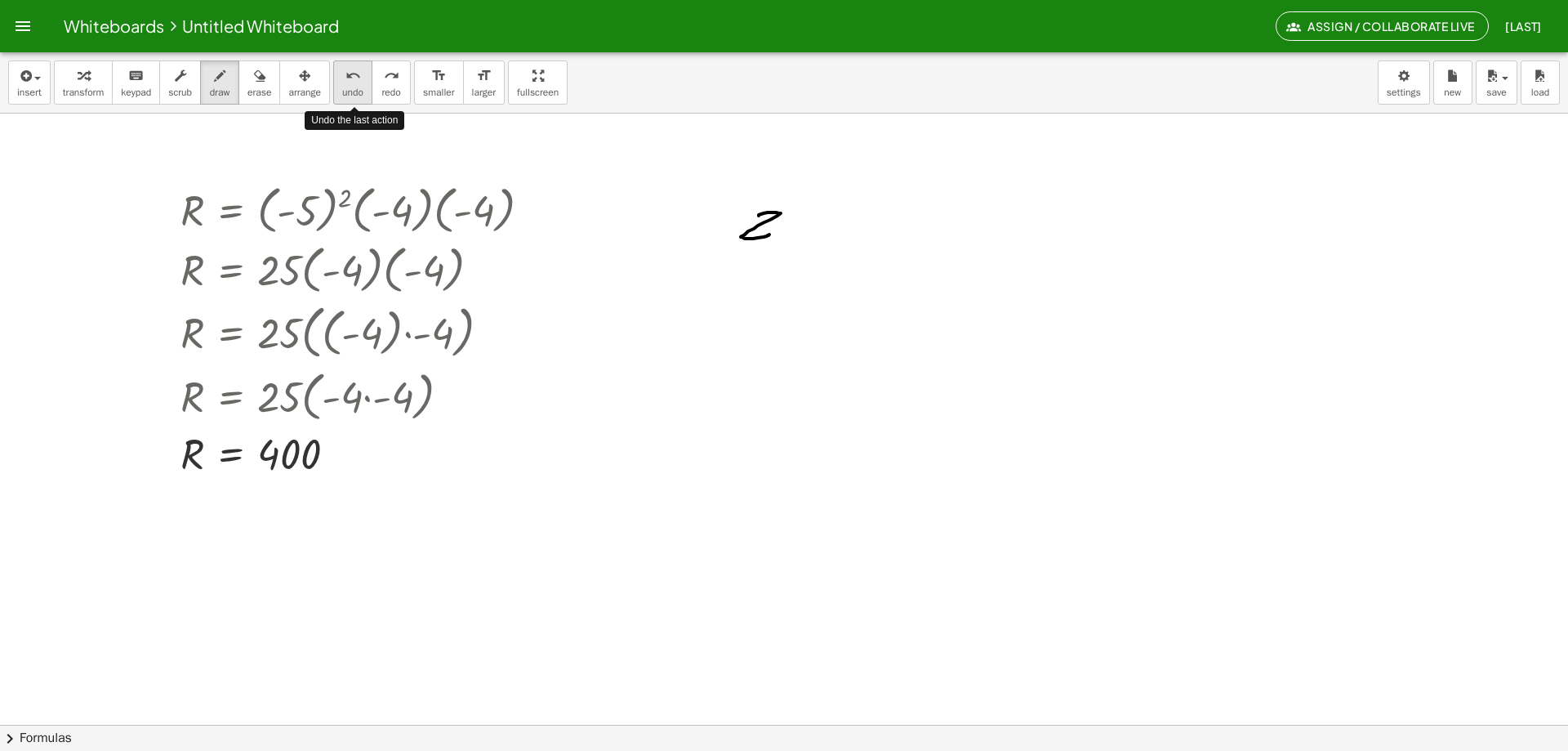 click on "undo" at bounding box center (353, 92) 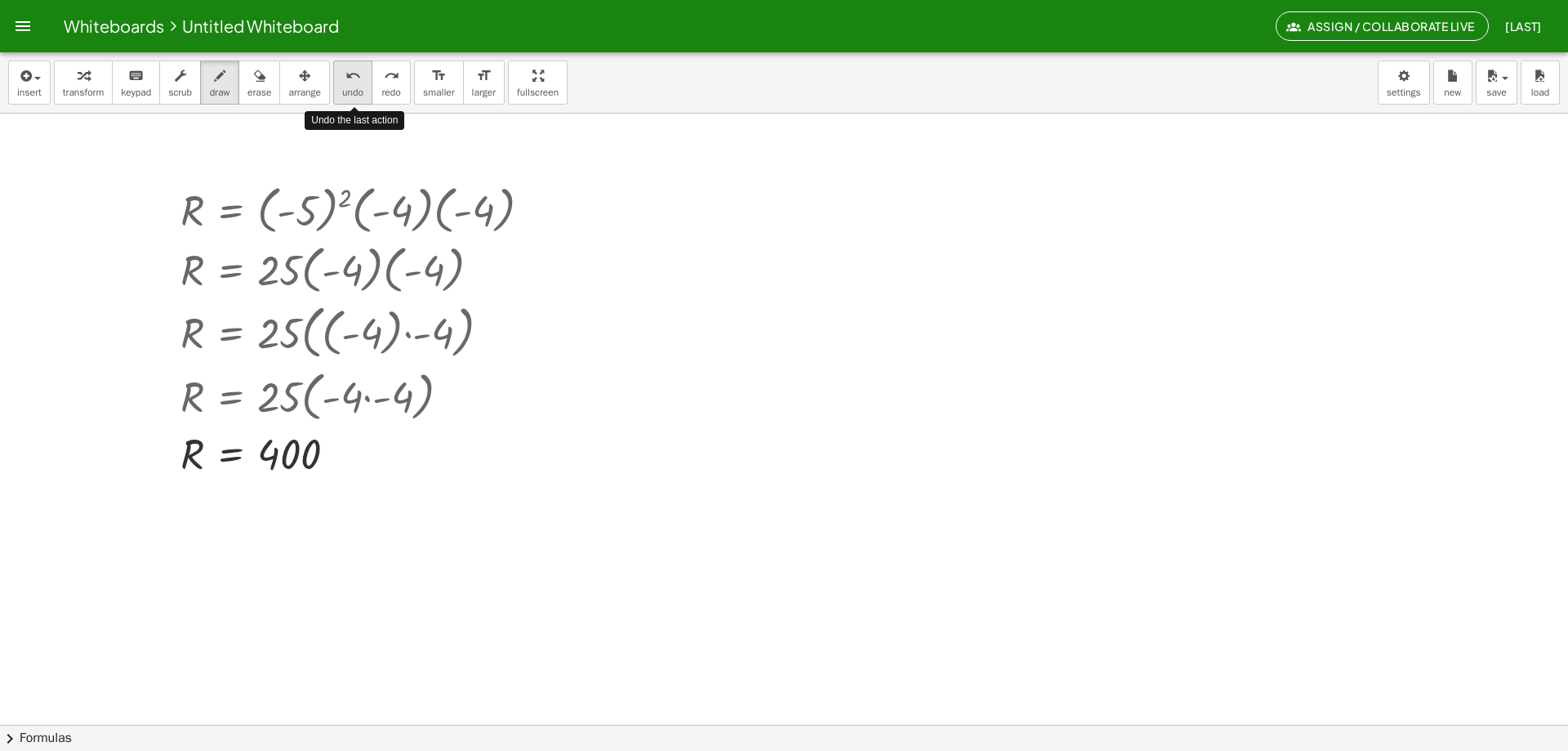 click on "undo" at bounding box center [353, 92] 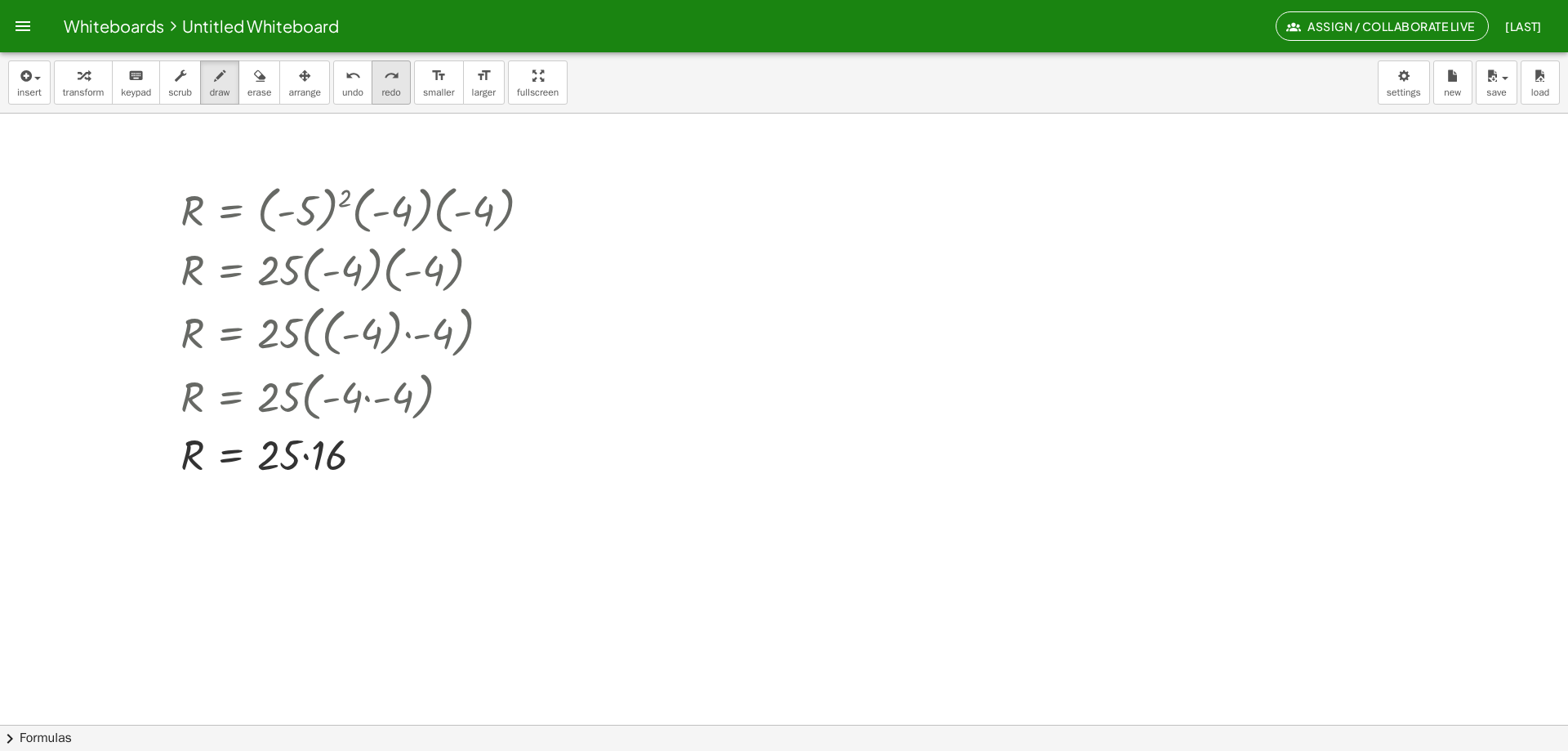 click on "redo" at bounding box center [391, 75] 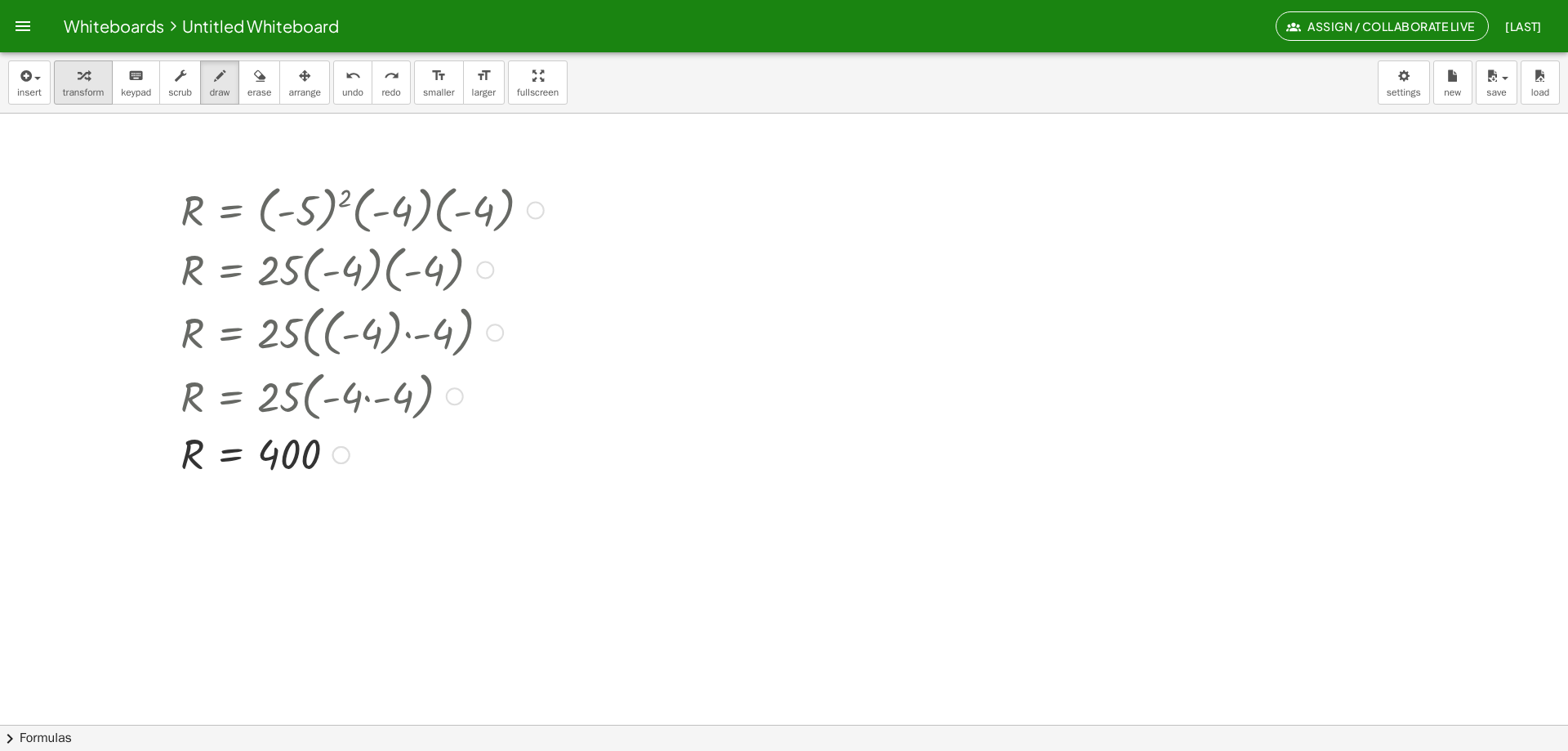 click on "transform" at bounding box center [83, 83] 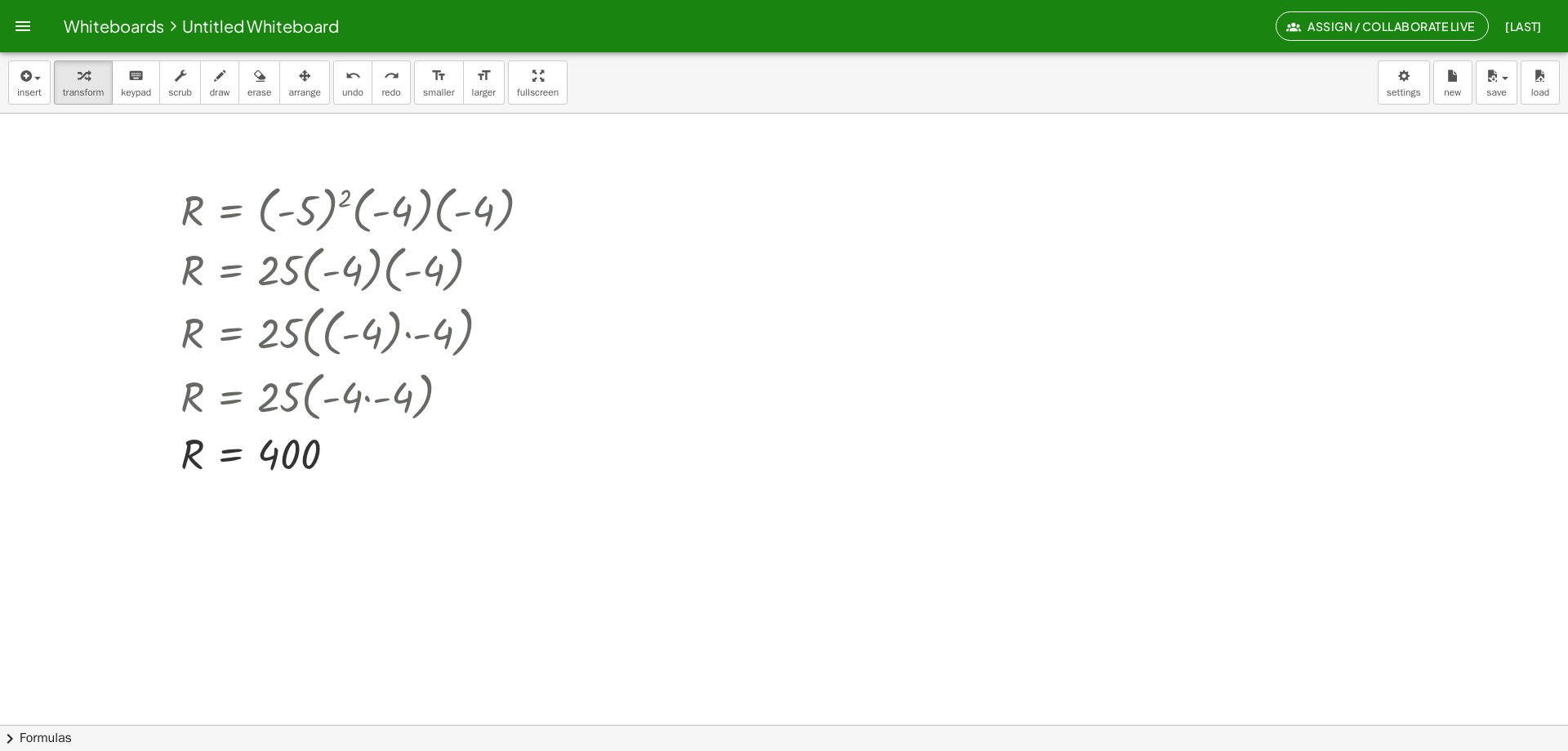 click at bounding box center (784, 777) 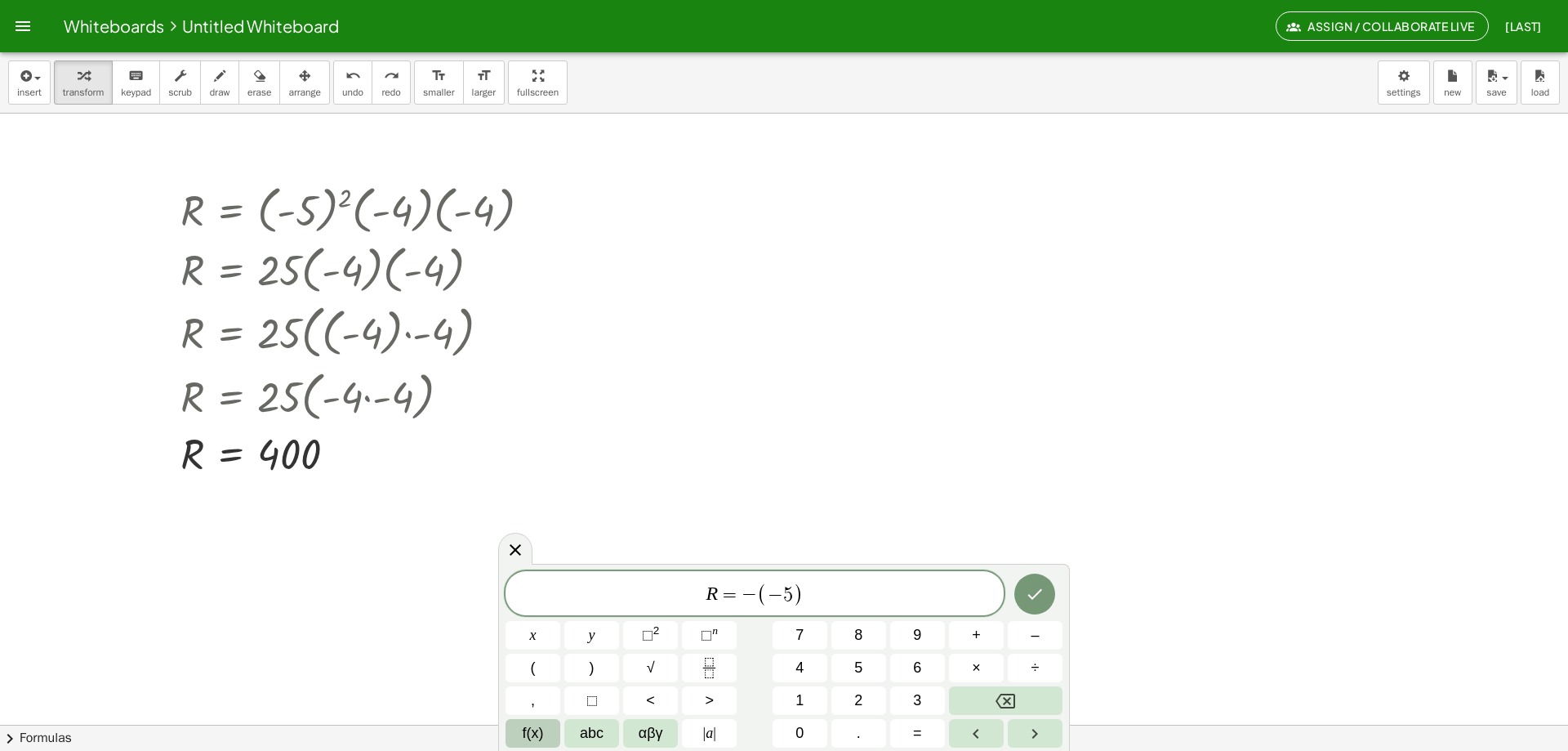 click on "f(x)" at bounding box center (533, 733) 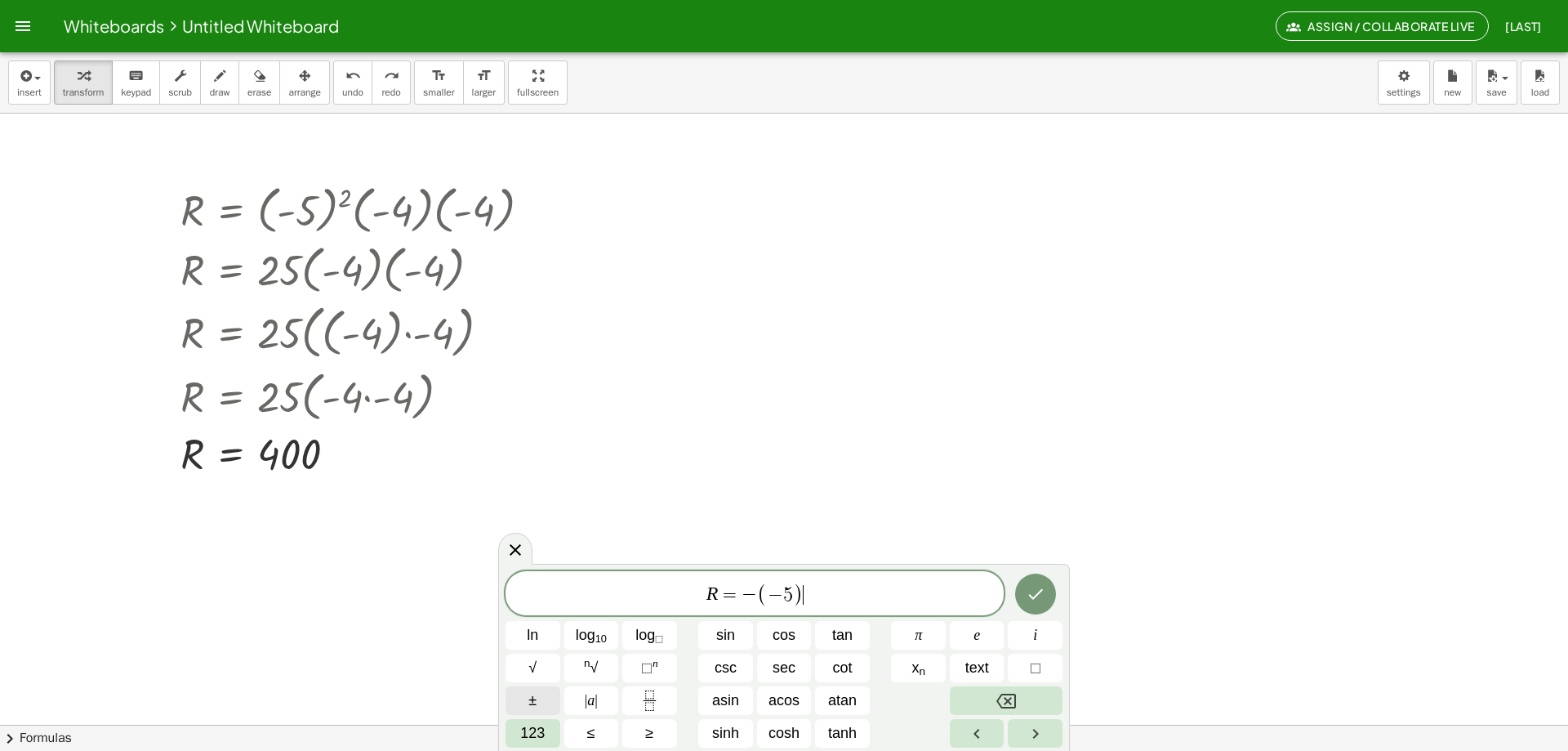 click on "±" at bounding box center (532, 700) 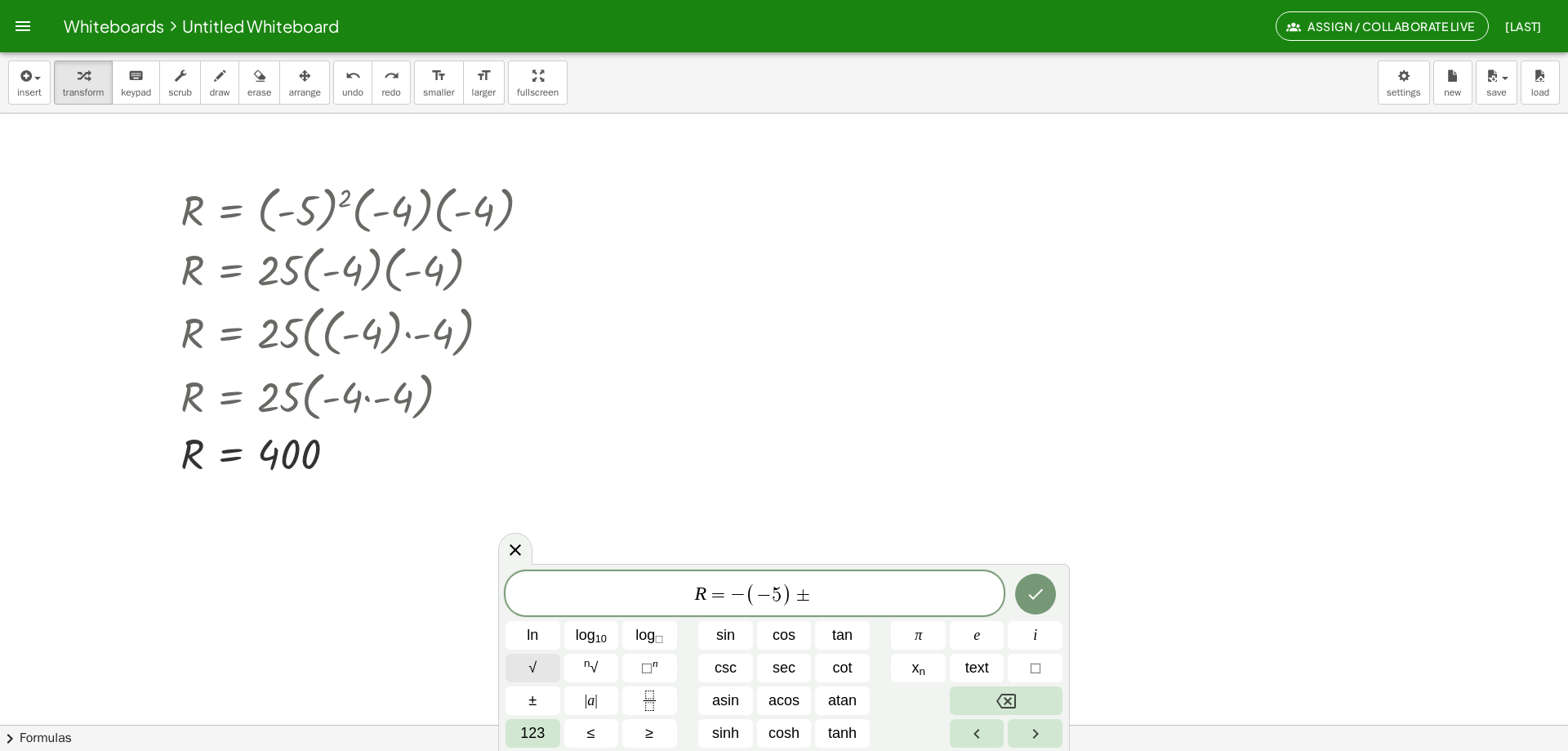 click on "√" at bounding box center (532, 668) 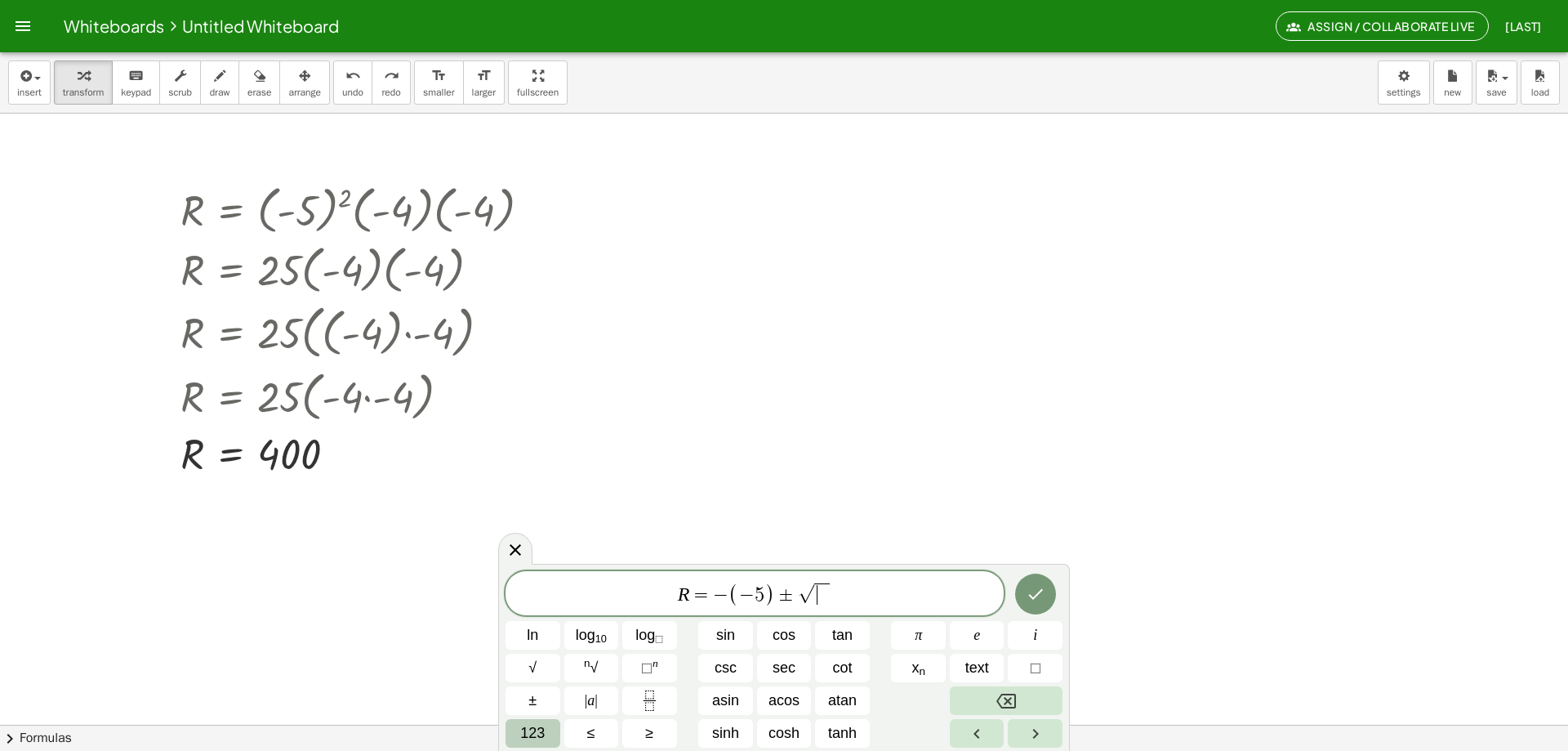 click on "123" at bounding box center (532, 733) 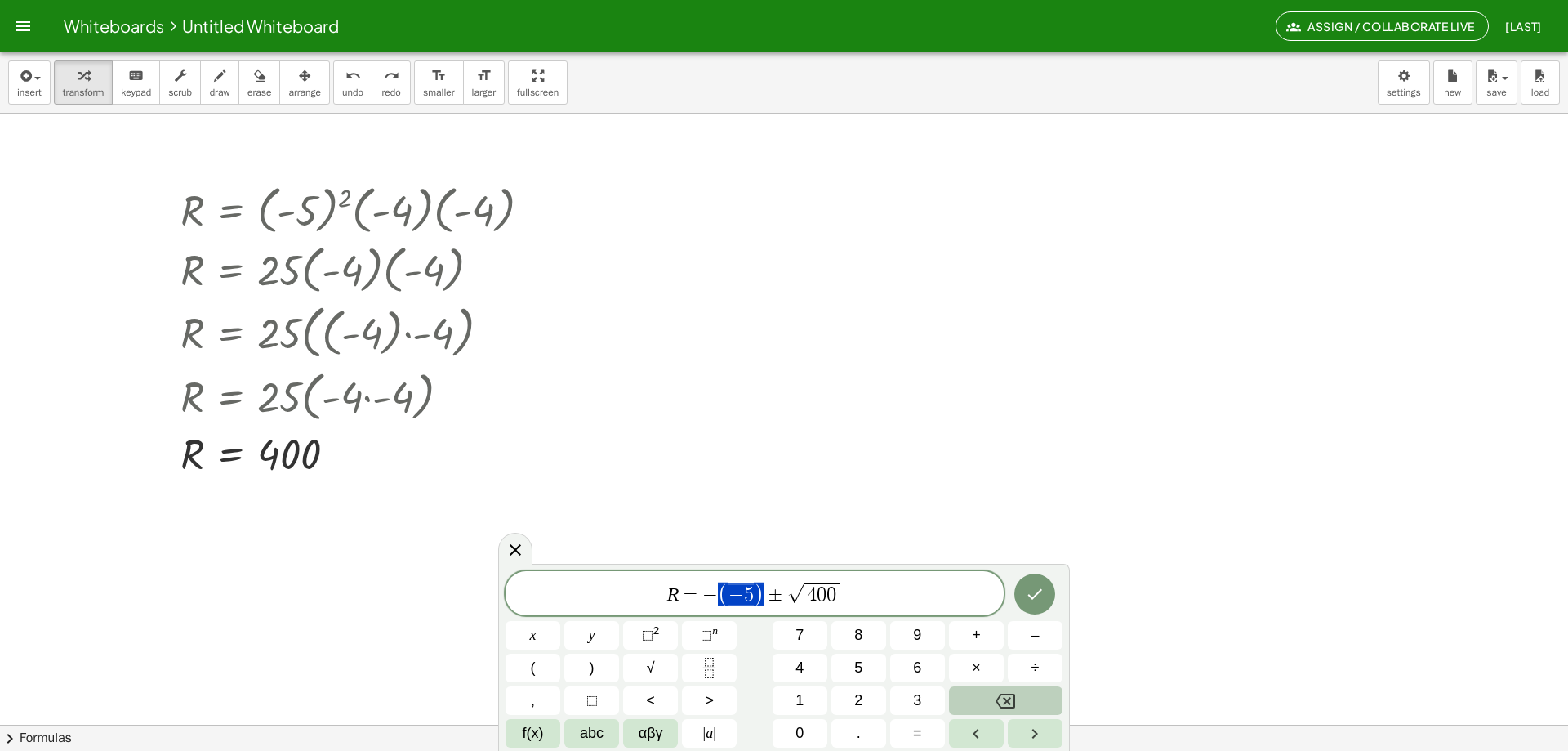 drag, startPoint x: 711, startPoint y: 597, endPoint x: 743, endPoint y: 597, distance: 32 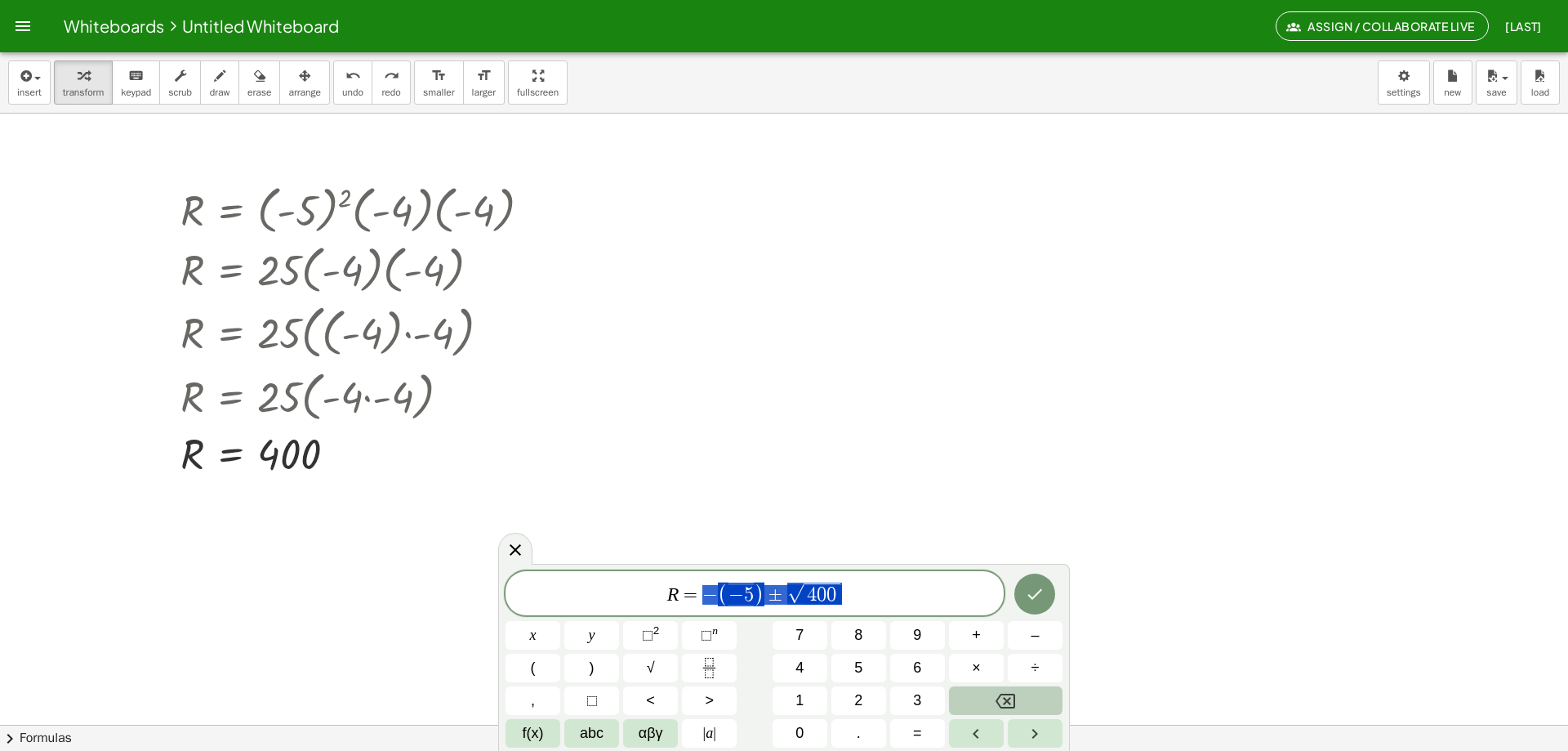 drag, startPoint x: 701, startPoint y: 593, endPoint x: 837, endPoint y: 601, distance: 136.23509 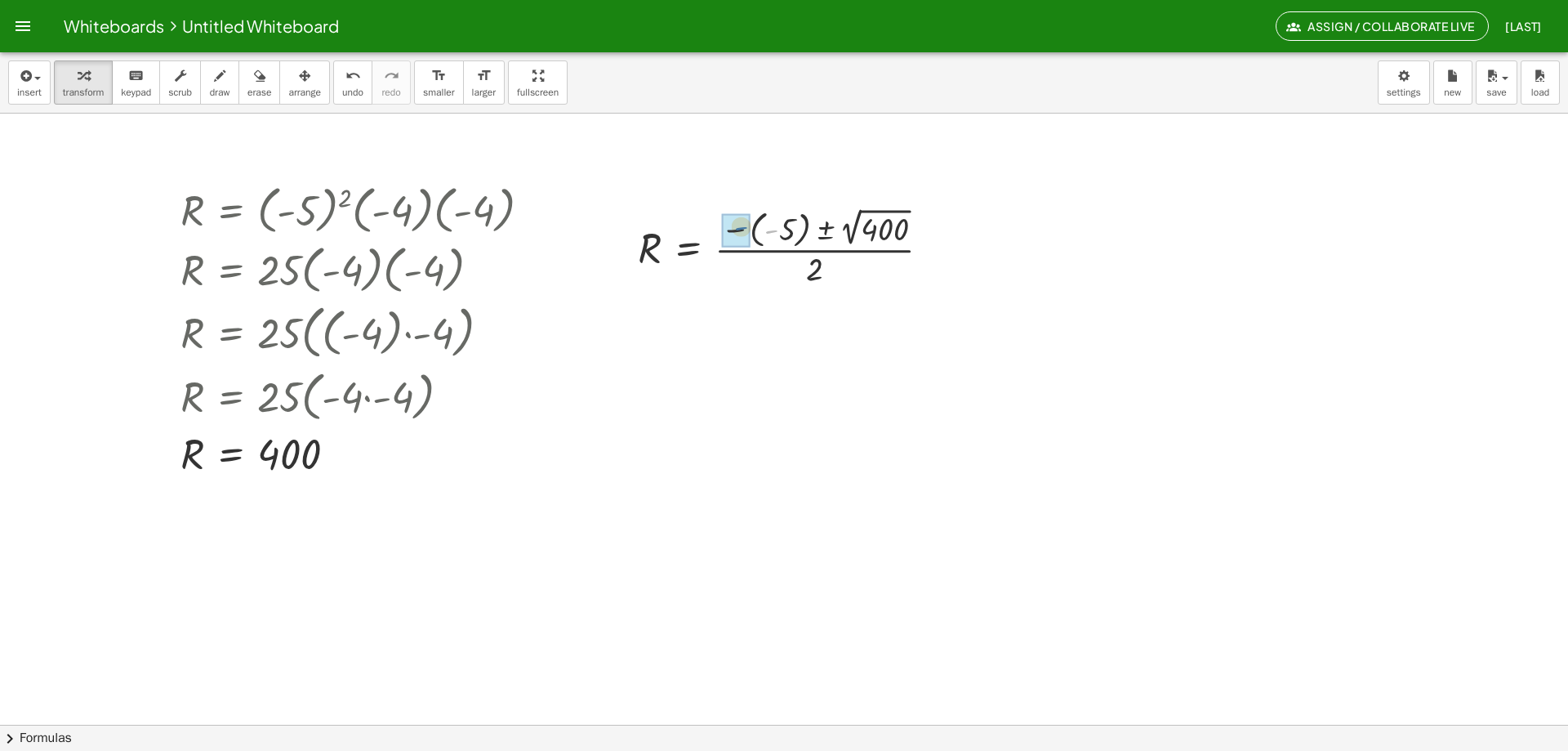 drag, startPoint x: 765, startPoint y: 230, endPoint x: 745, endPoint y: 228, distance: 20.099751 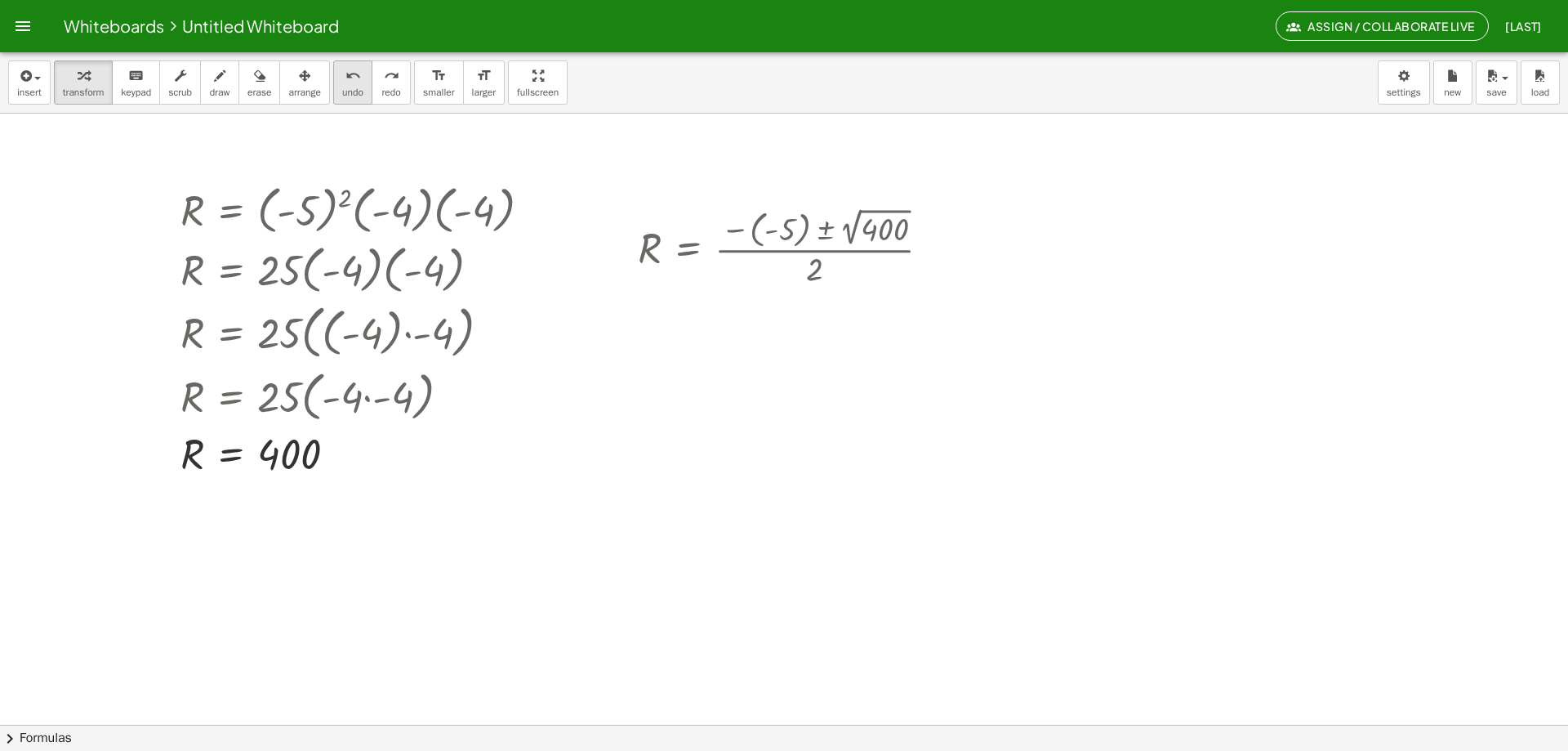 click on "undo" at bounding box center [353, 92] 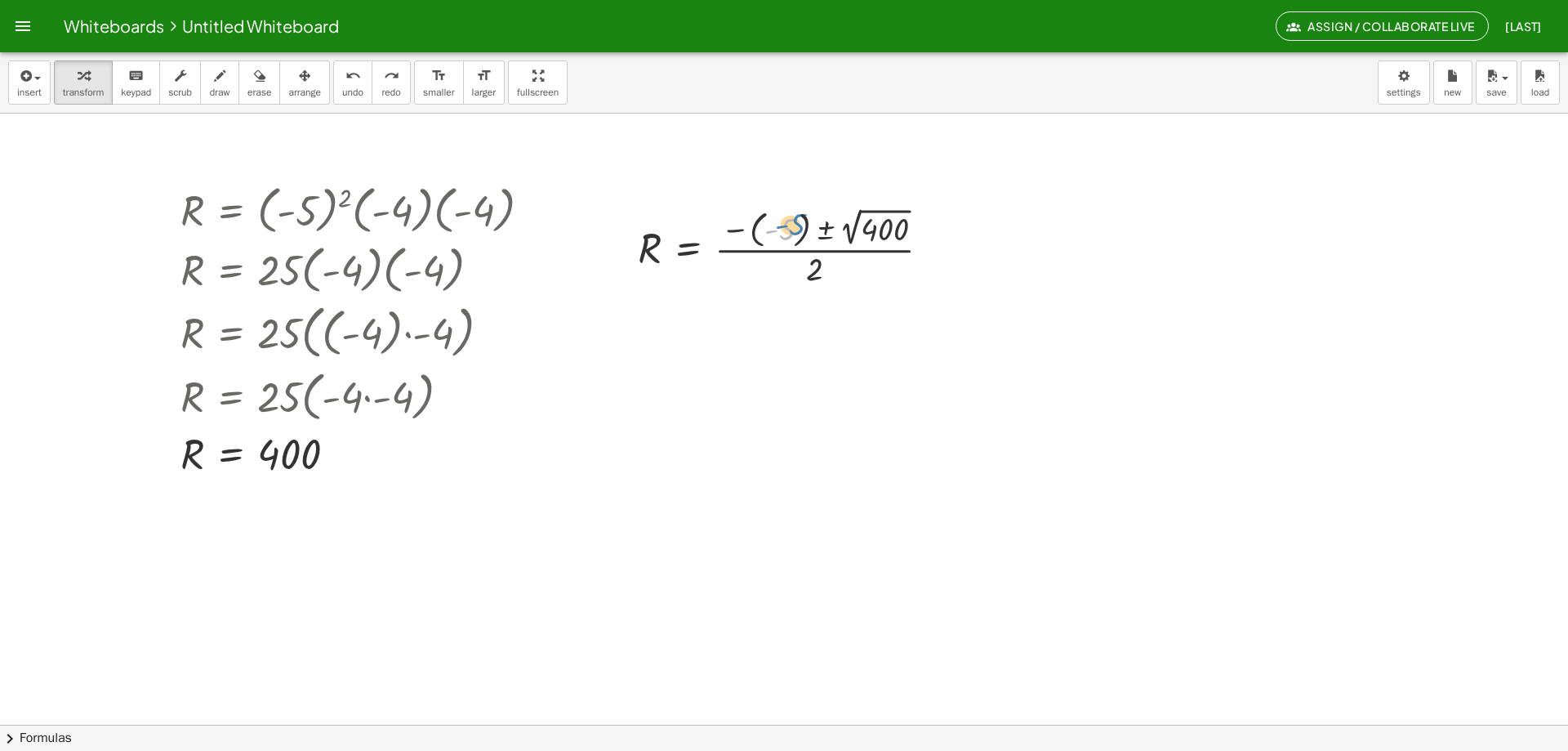 drag, startPoint x: 761, startPoint y: 228, endPoint x: 776, endPoint y: 222, distance: 16.155494 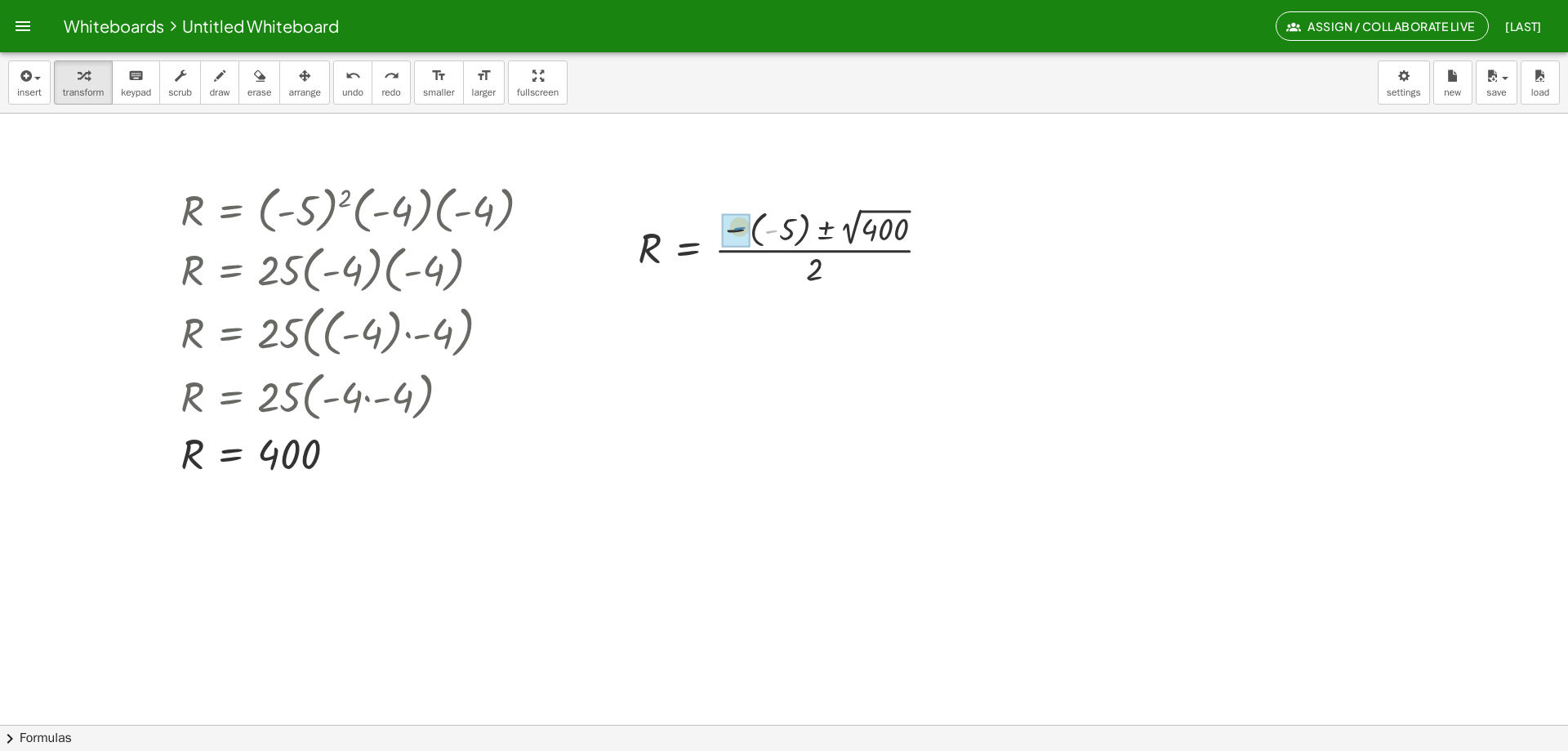 drag, startPoint x: 771, startPoint y: 230, endPoint x: 739, endPoint y: 227, distance: 32.14032 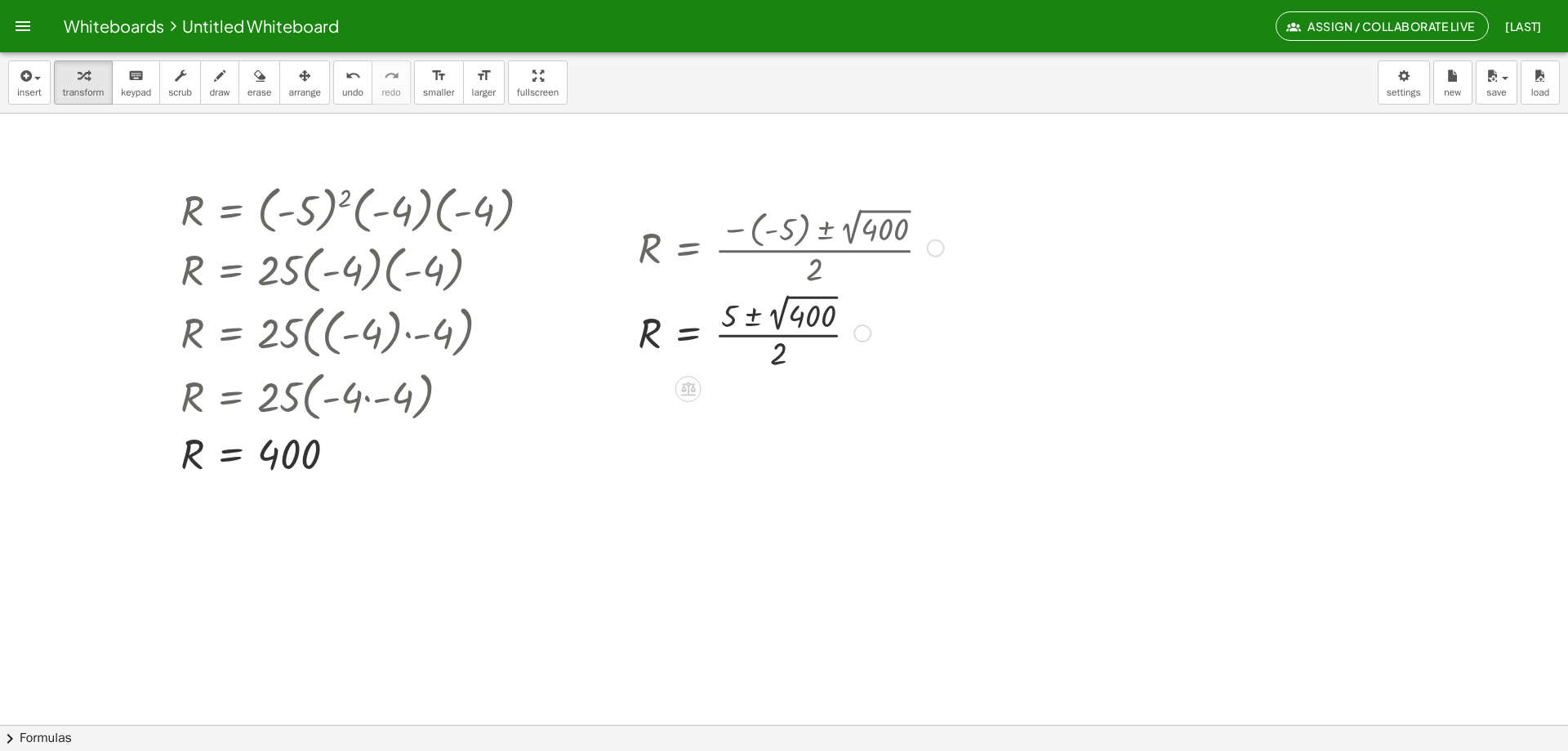 click at bounding box center [791, 332] 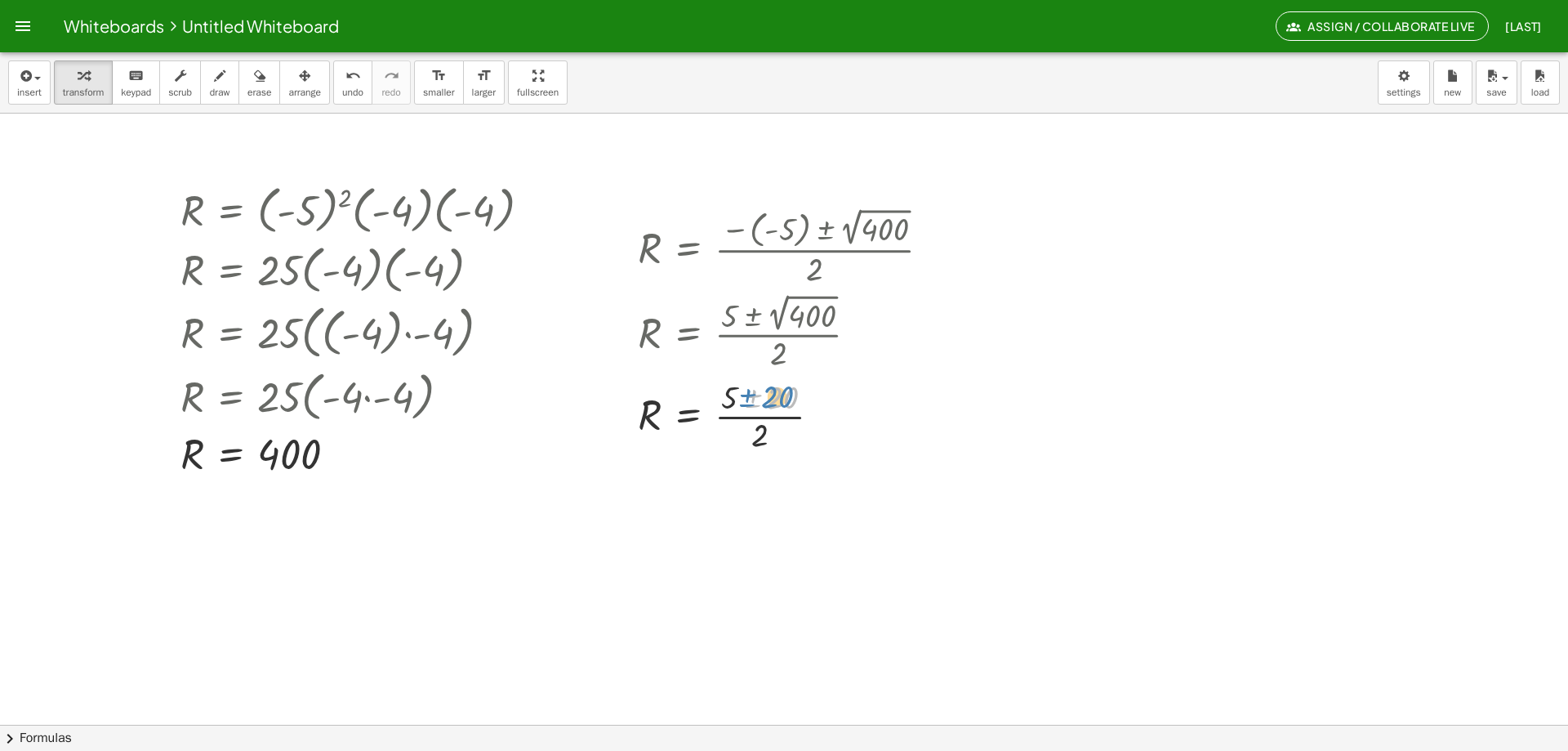 drag, startPoint x: 782, startPoint y: 396, endPoint x: 785, endPoint y: 375, distance: 21.213203 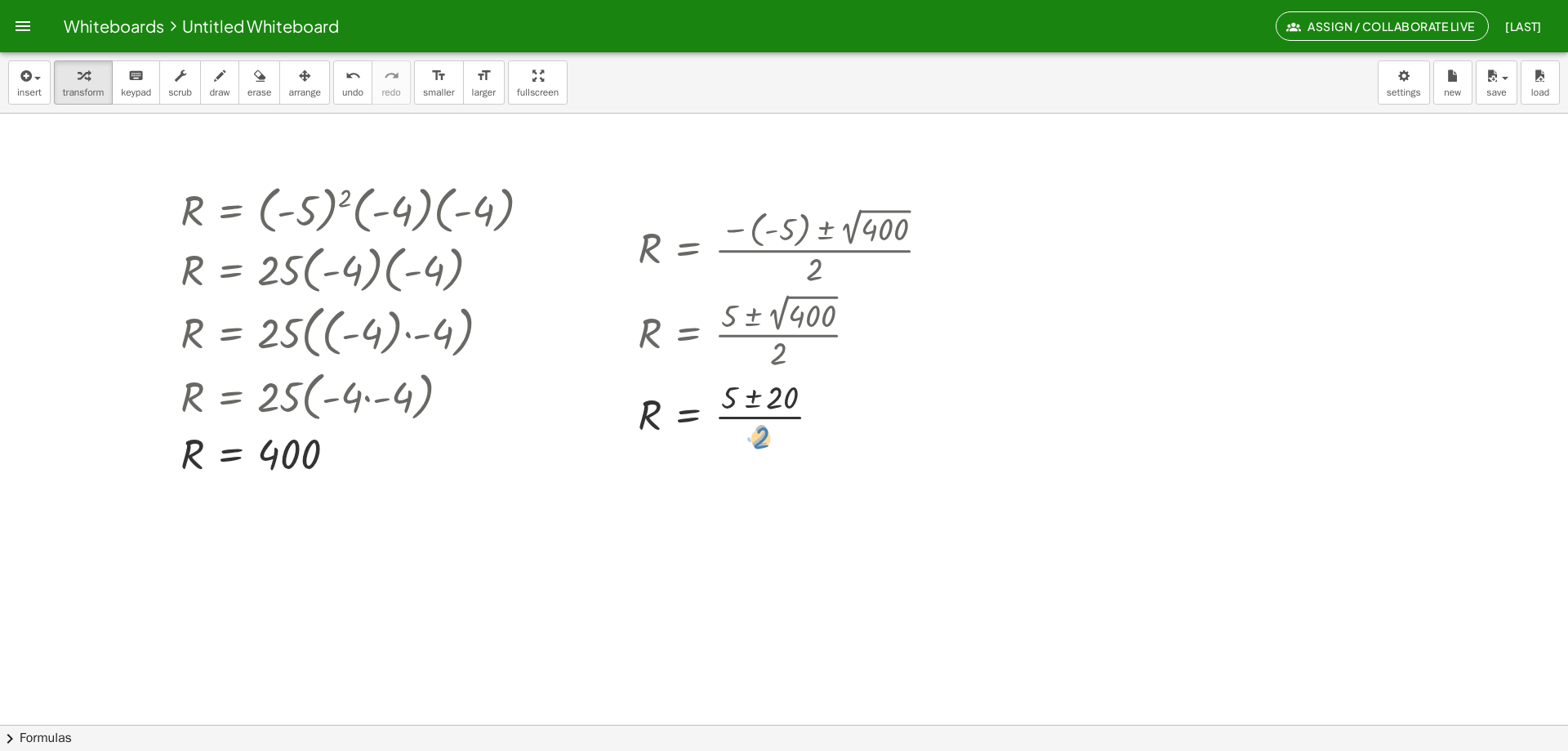 click at bounding box center (791, 415) 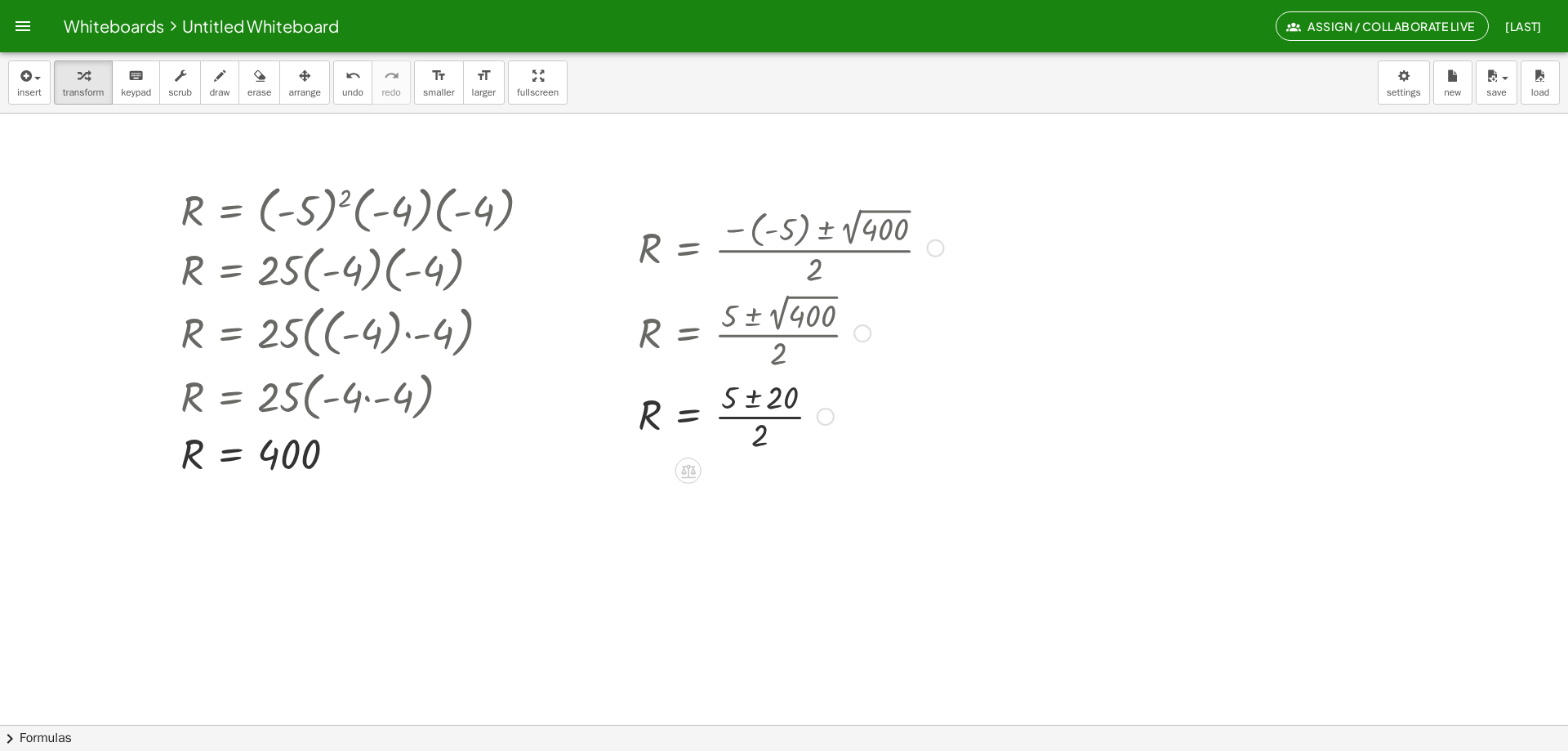 click at bounding box center [791, 415] 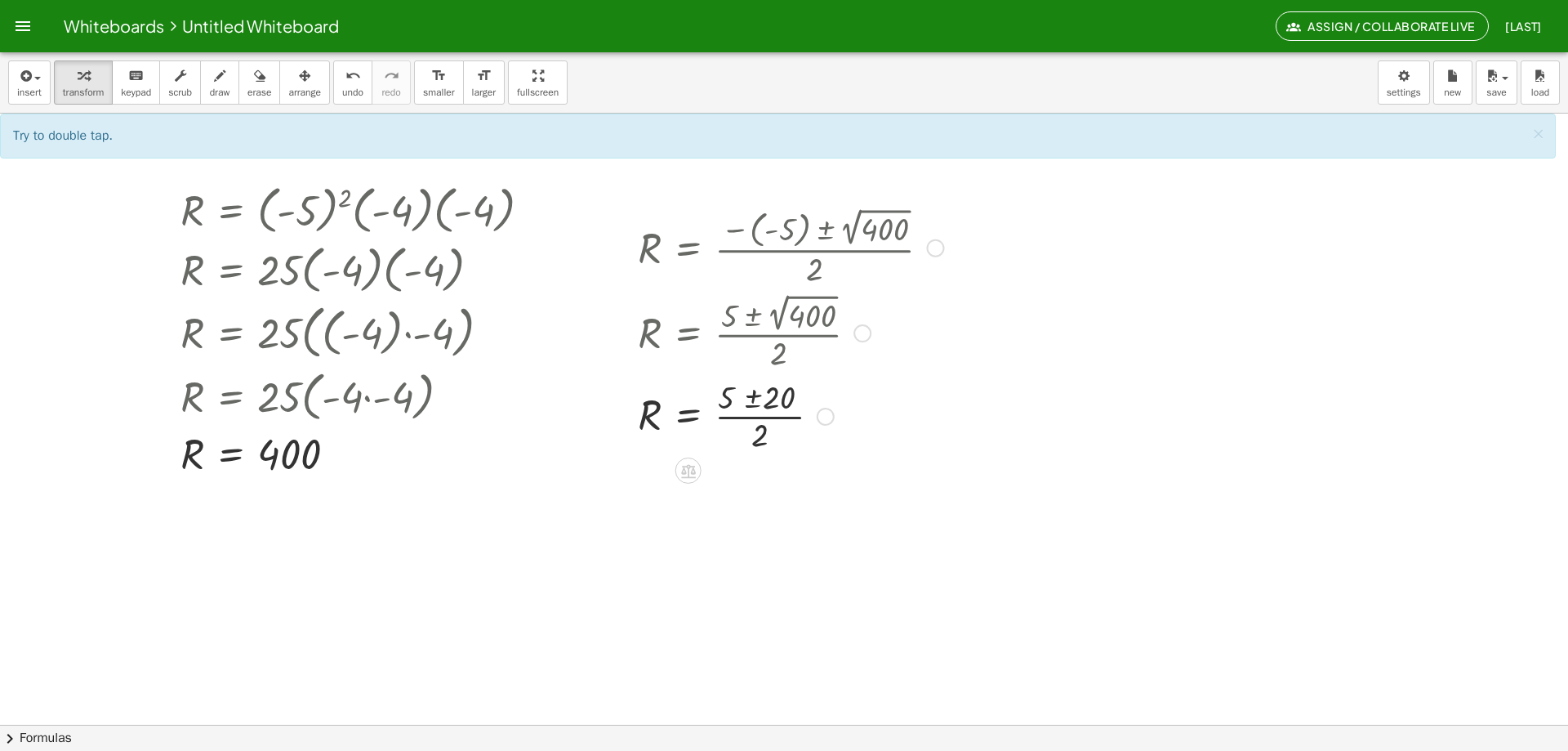 click at bounding box center [791, 415] 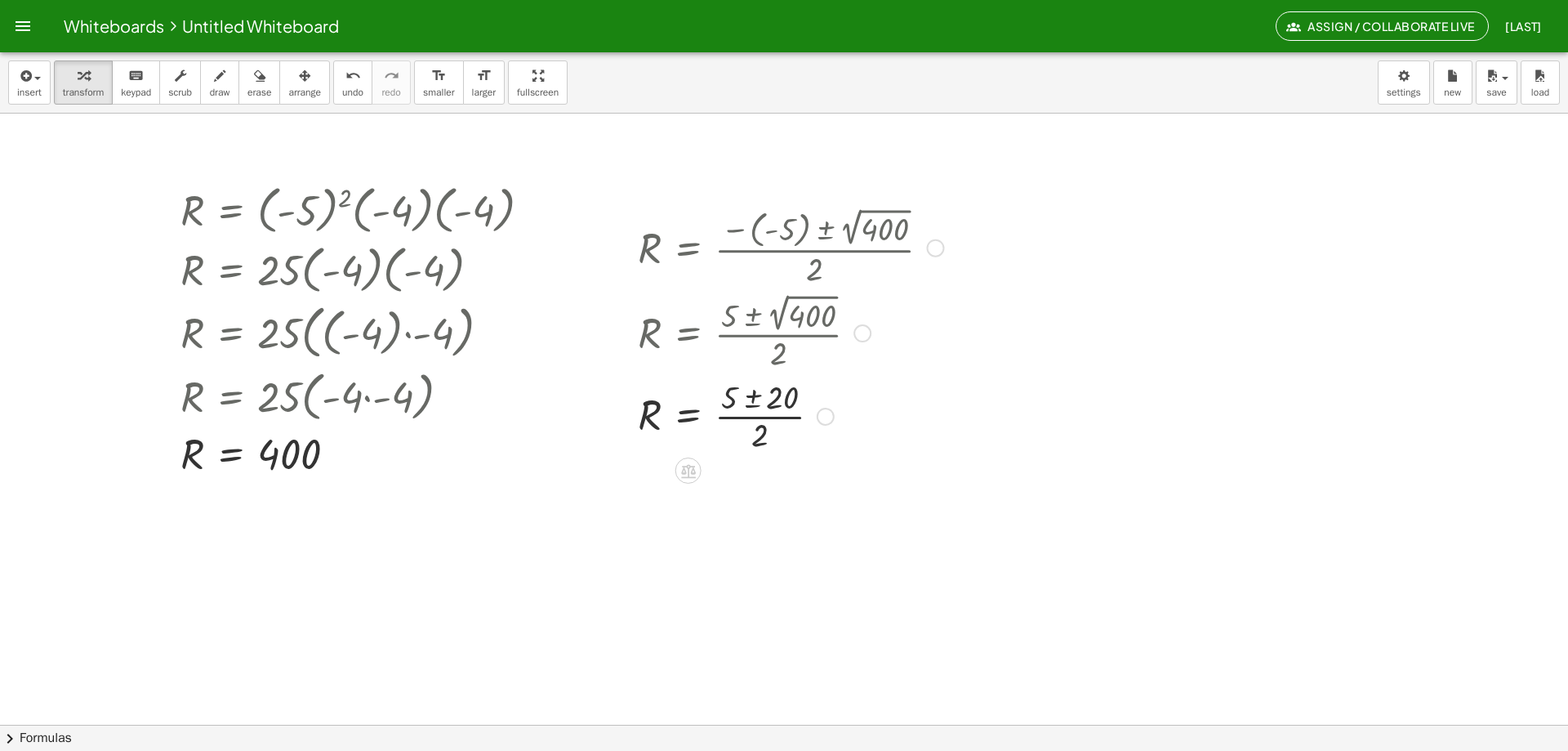 click at bounding box center (791, 415) 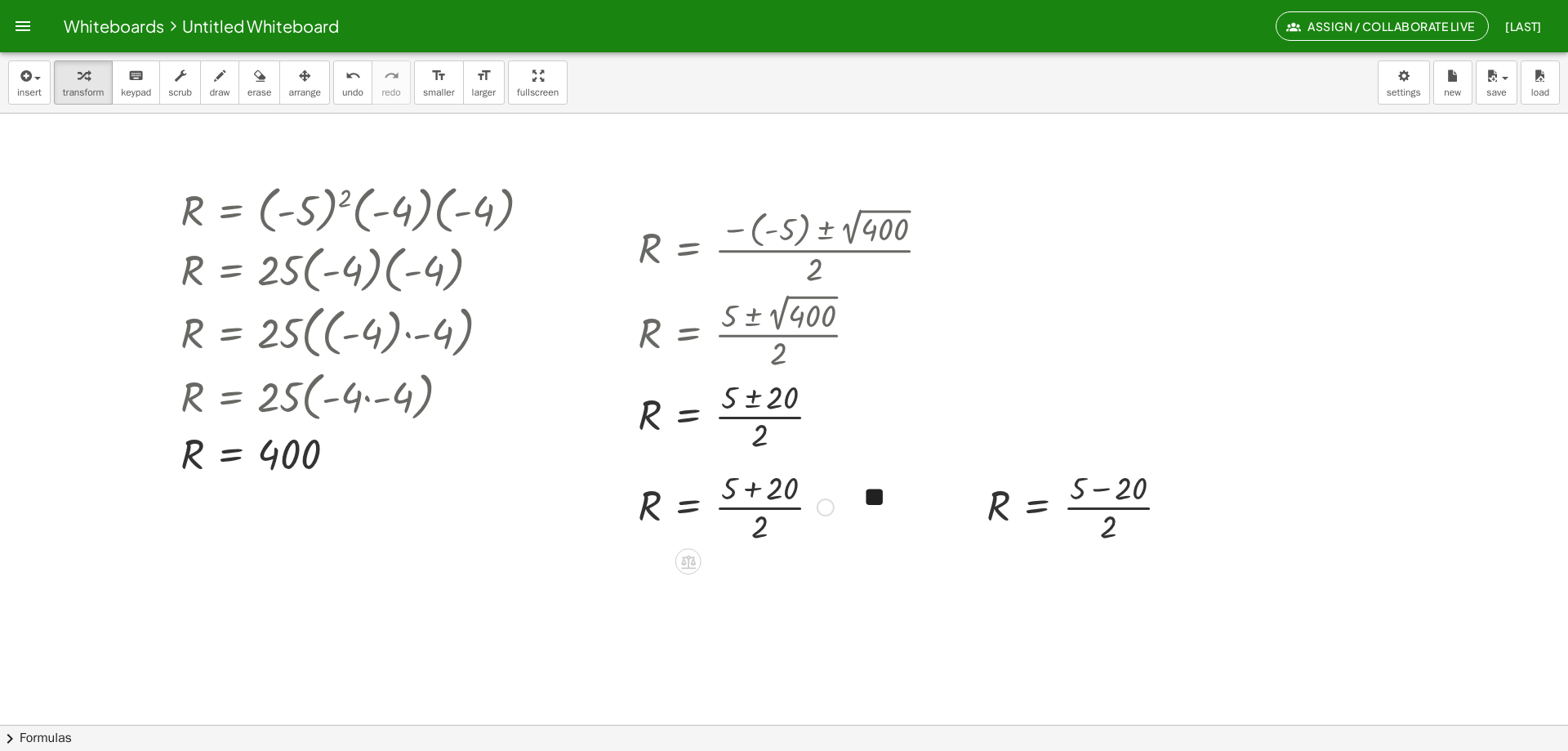 click at bounding box center (736, 506) 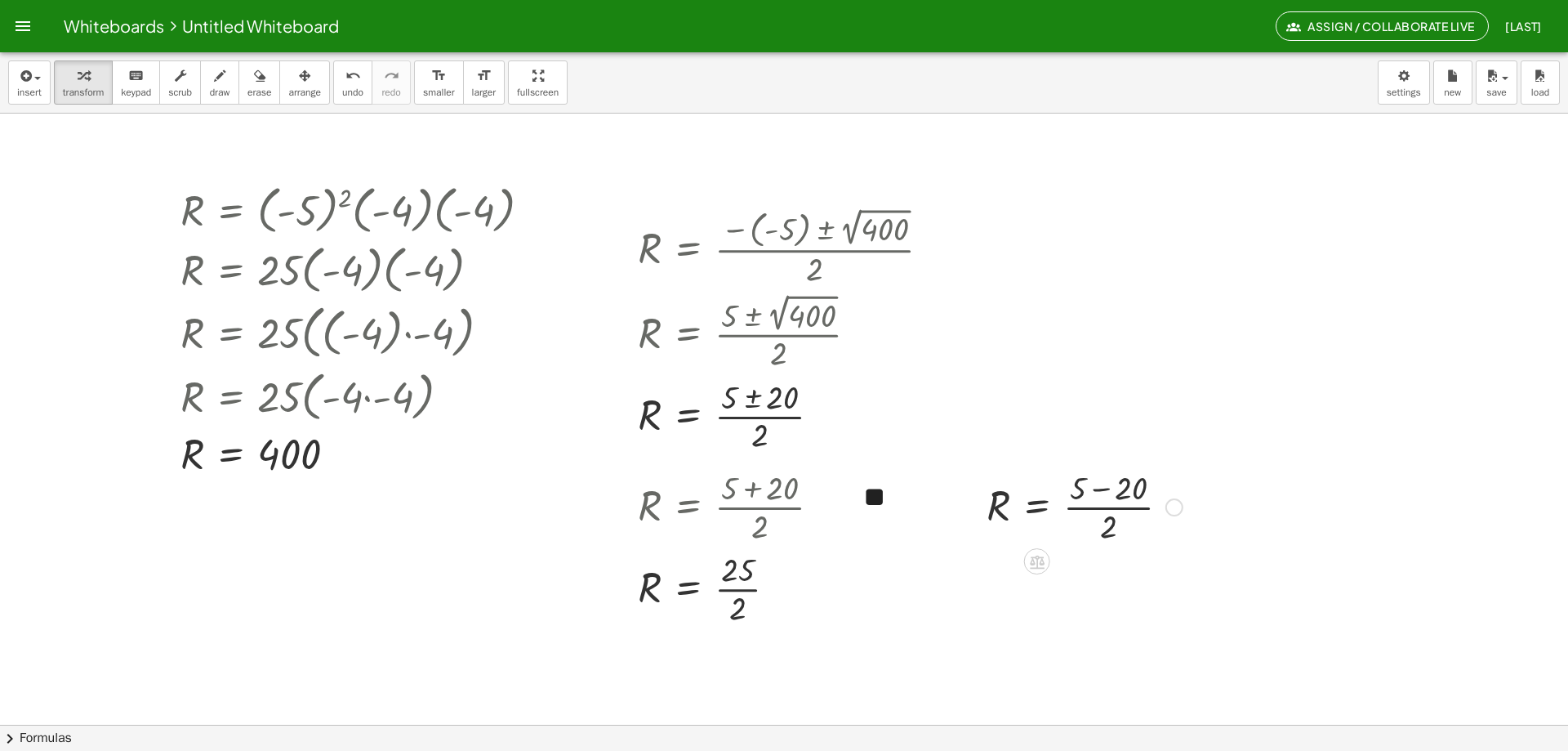 click at bounding box center (1085, 506) 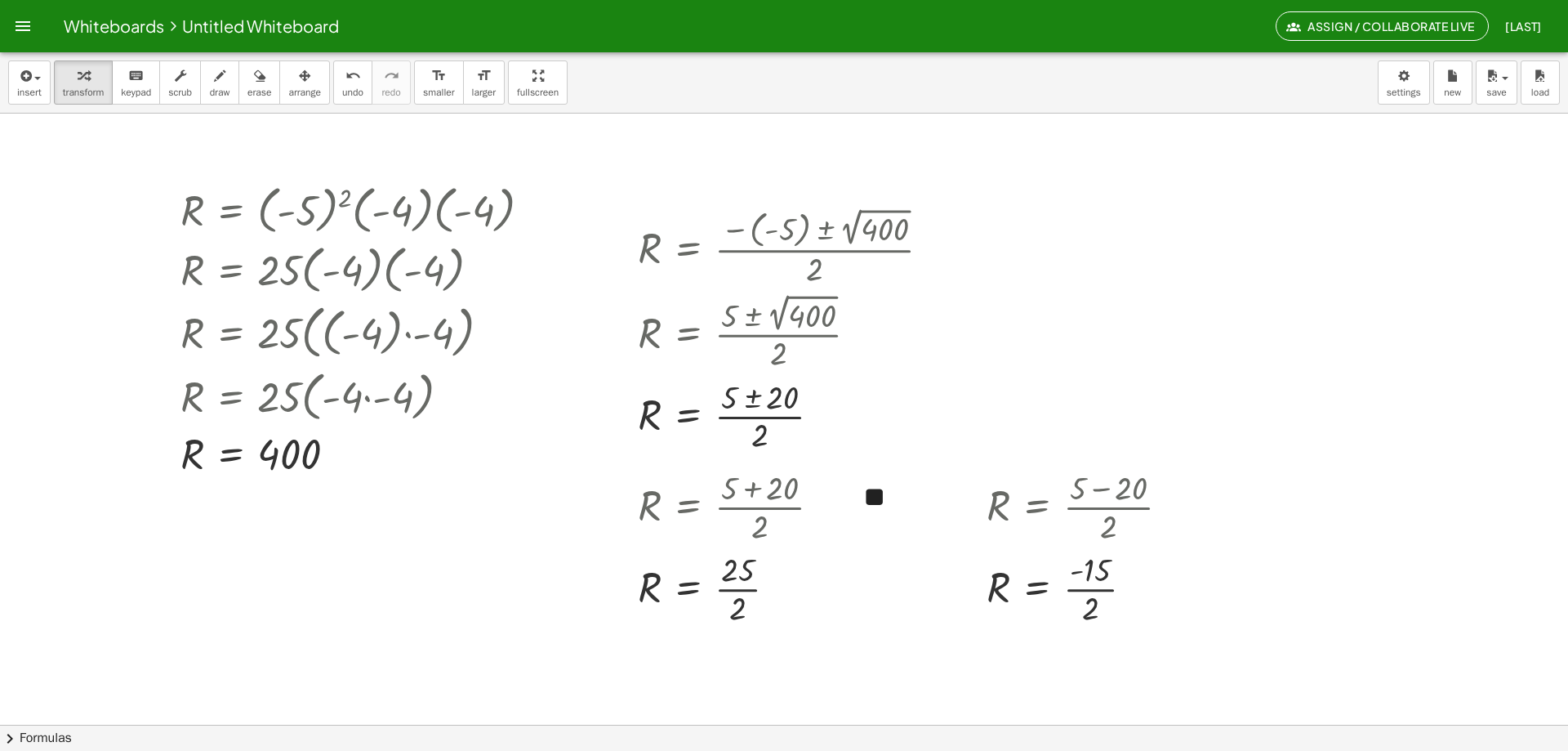 click on "Whiteboards" at bounding box center (114, 25) 